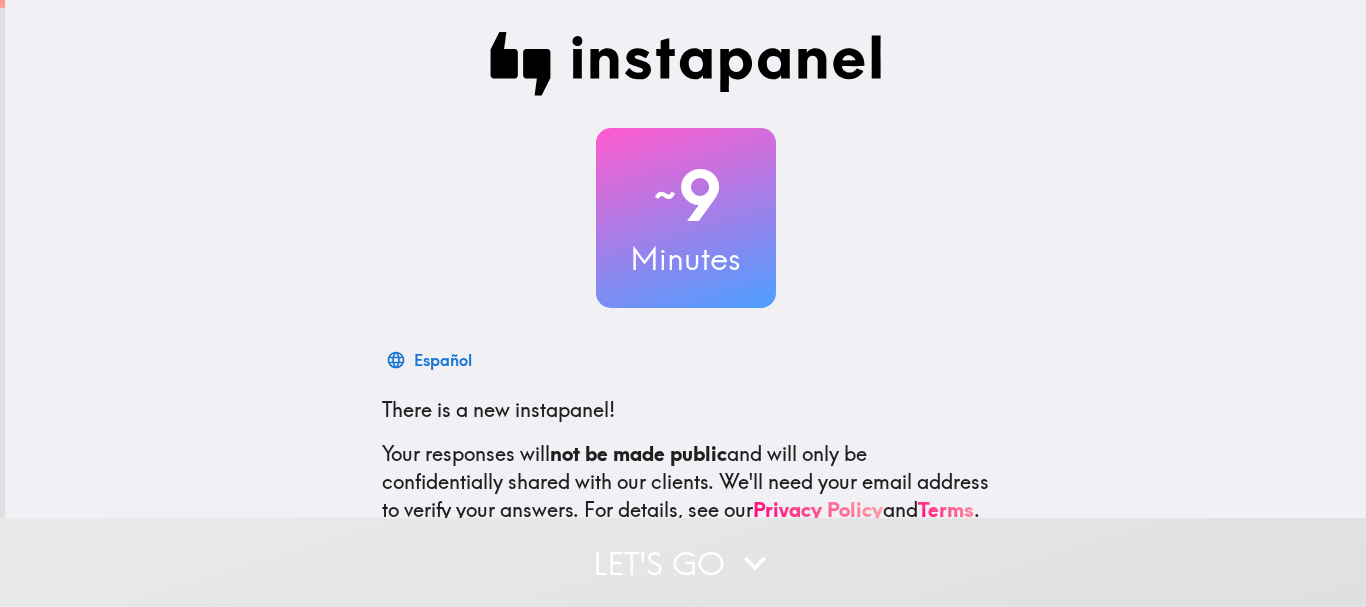 scroll, scrollTop: 0, scrollLeft: 0, axis: both 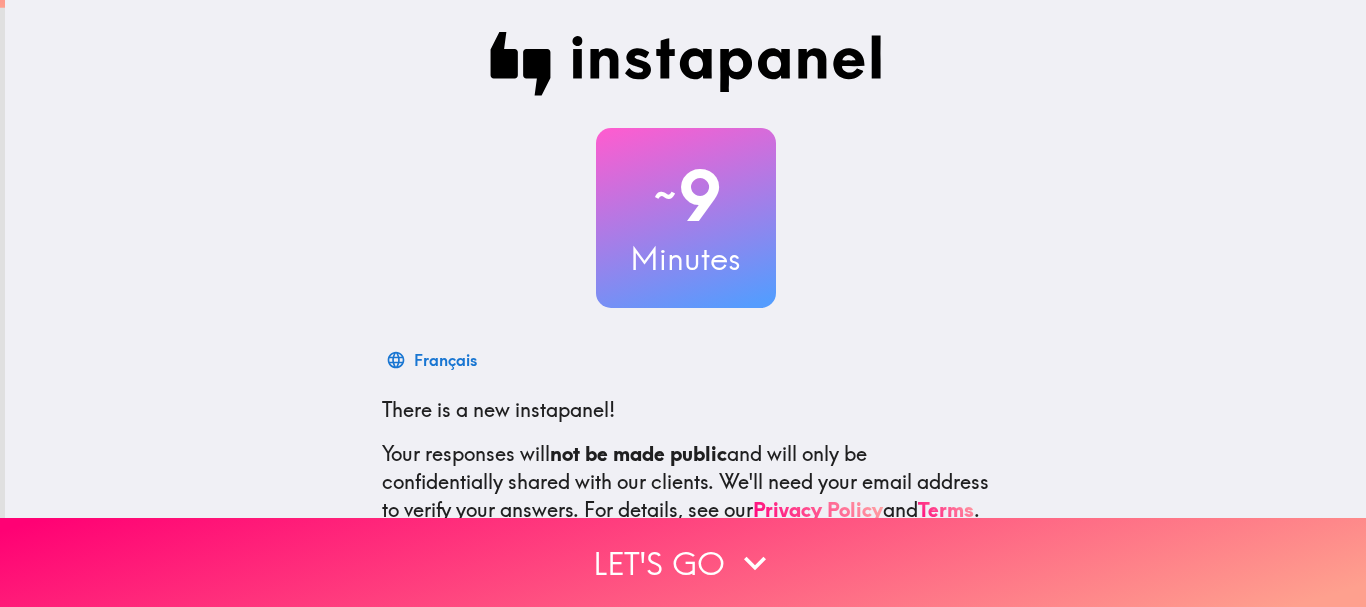 click on "Français" at bounding box center (686, 360) 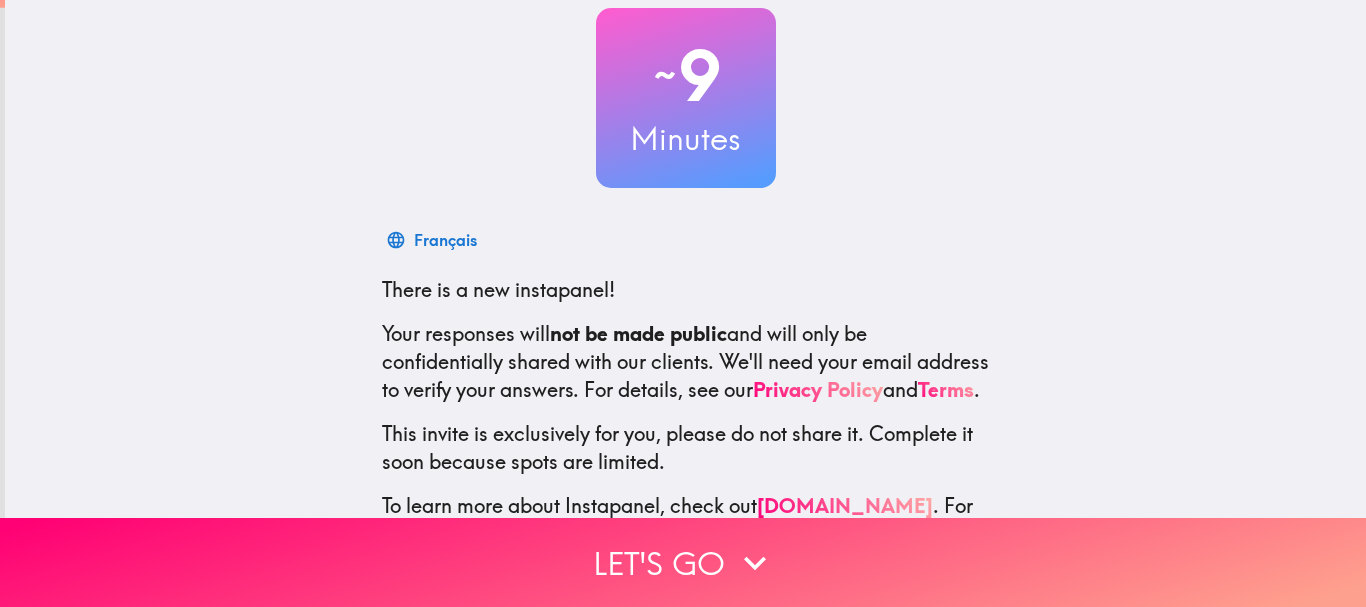 scroll, scrollTop: 225, scrollLeft: 0, axis: vertical 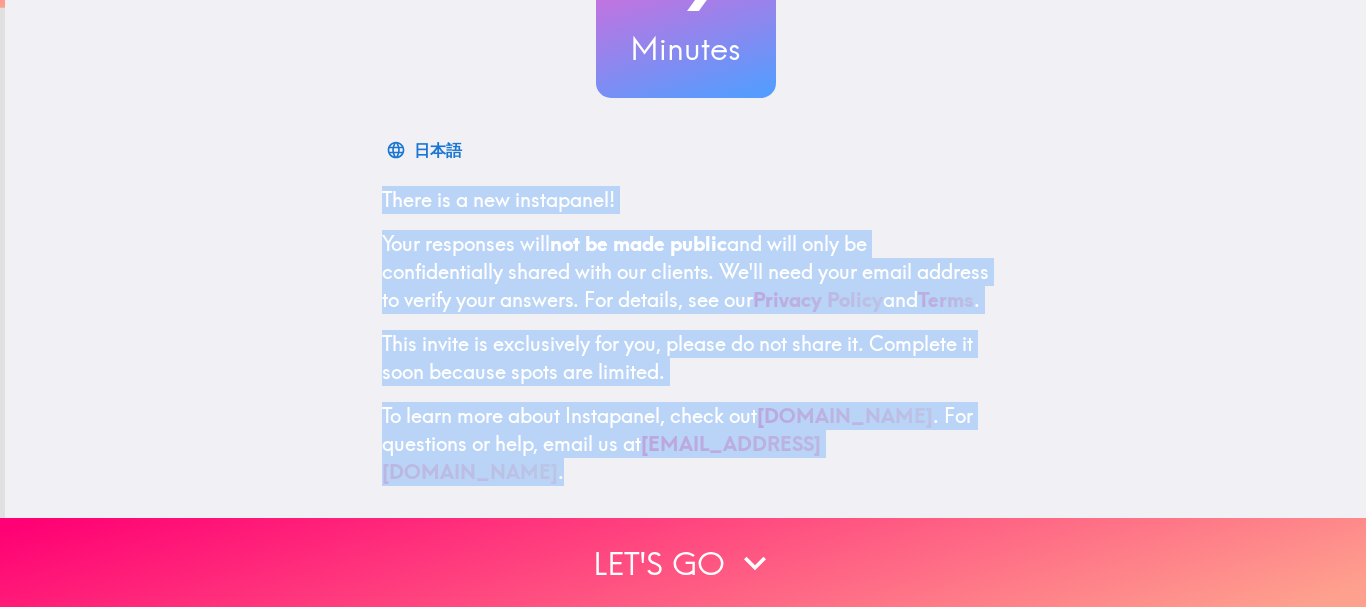 drag, startPoint x: 366, startPoint y: 175, endPoint x: 897, endPoint y: 483, distance: 613.8607 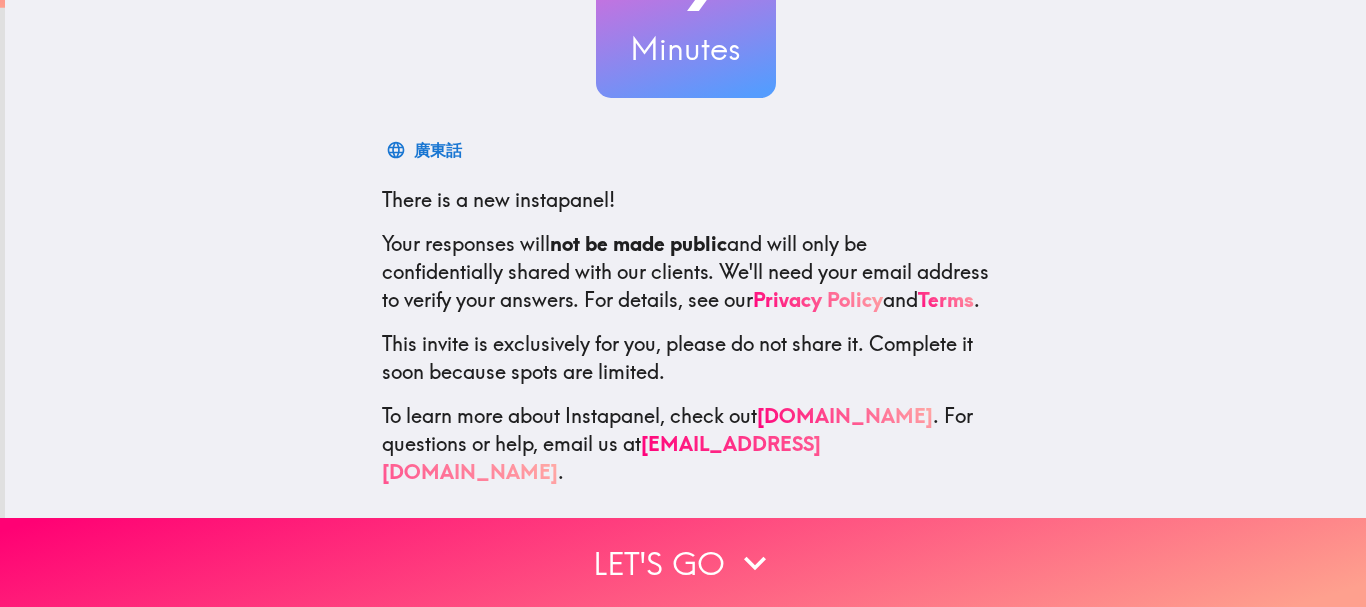 click on "~ 9 Minutes 廣東話 There is a new instapanel!     Your responses will  not be made public  and will only be confidentially shared with our clients.   We'll need your email address to verify your answers.   For details, see our  Privacy Policy  and  Terms .   This invite is exclusively for you, please do not share it.   Complete it soon because spots are limited.   To learn more about Instapanel, check out  [DOMAIN_NAME] . For questions or help, email us at  [EMAIL_ADDRESS][DOMAIN_NAME] ." at bounding box center (685, 154) 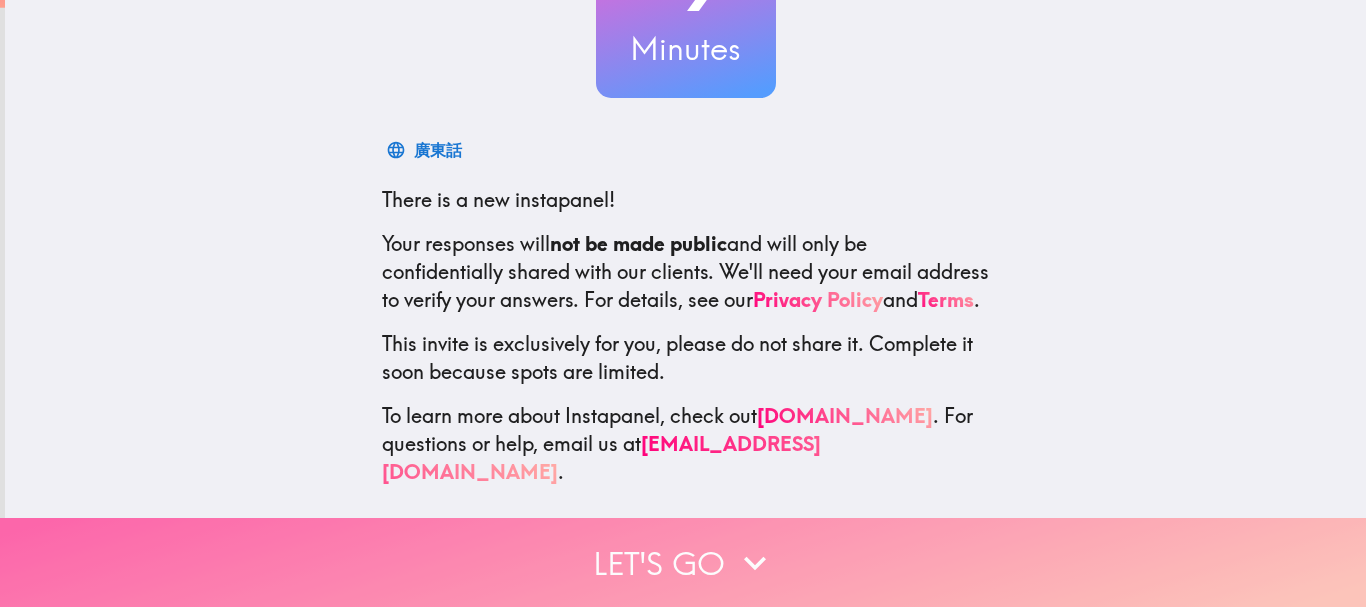 click on "Let's go" at bounding box center [683, 562] 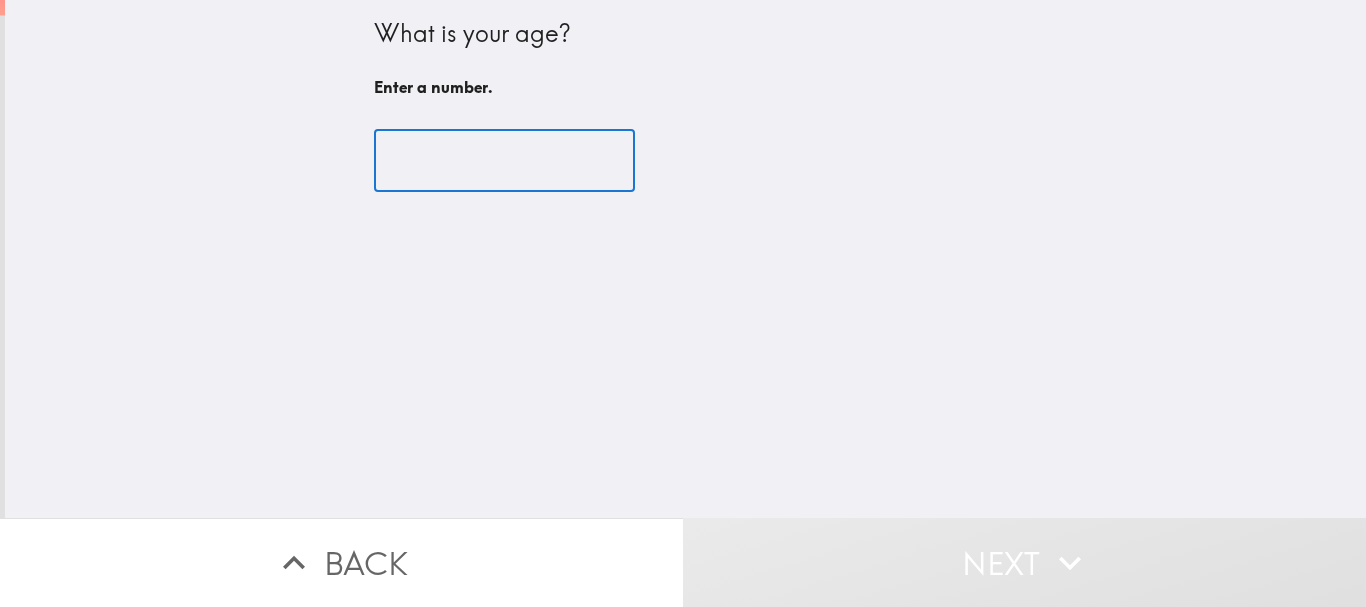 click at bounding box center [504, 161] 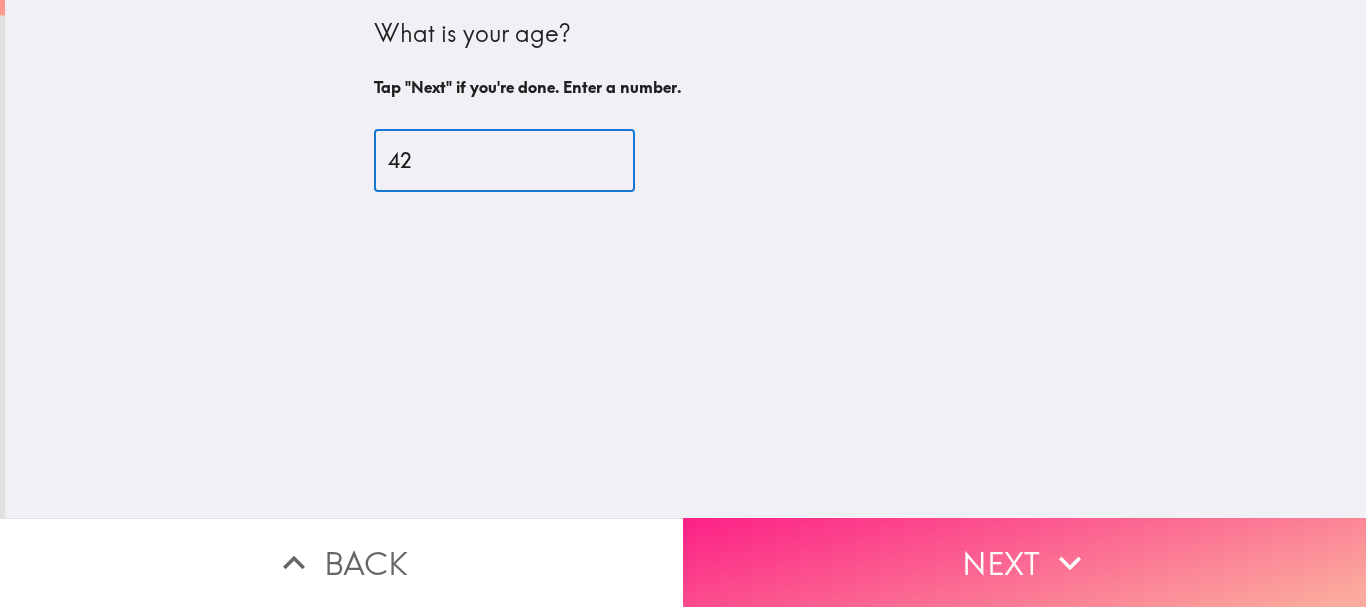 type on "42" 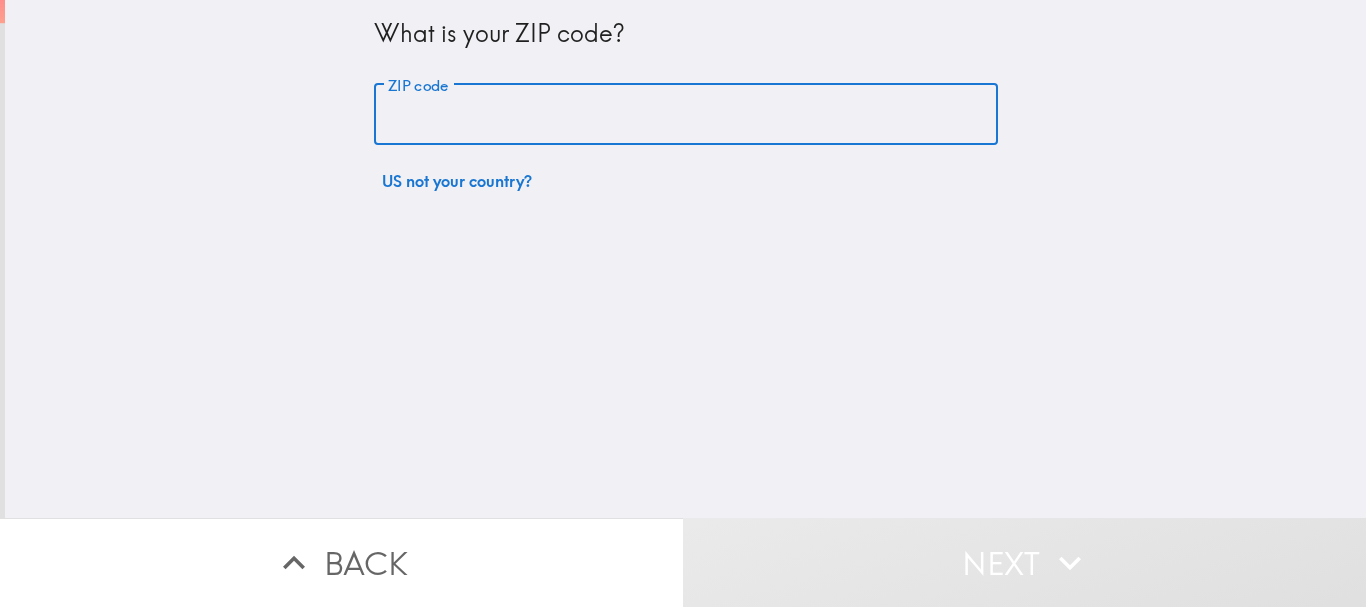 click on "ZIP code" at bounding box center (686, 115) 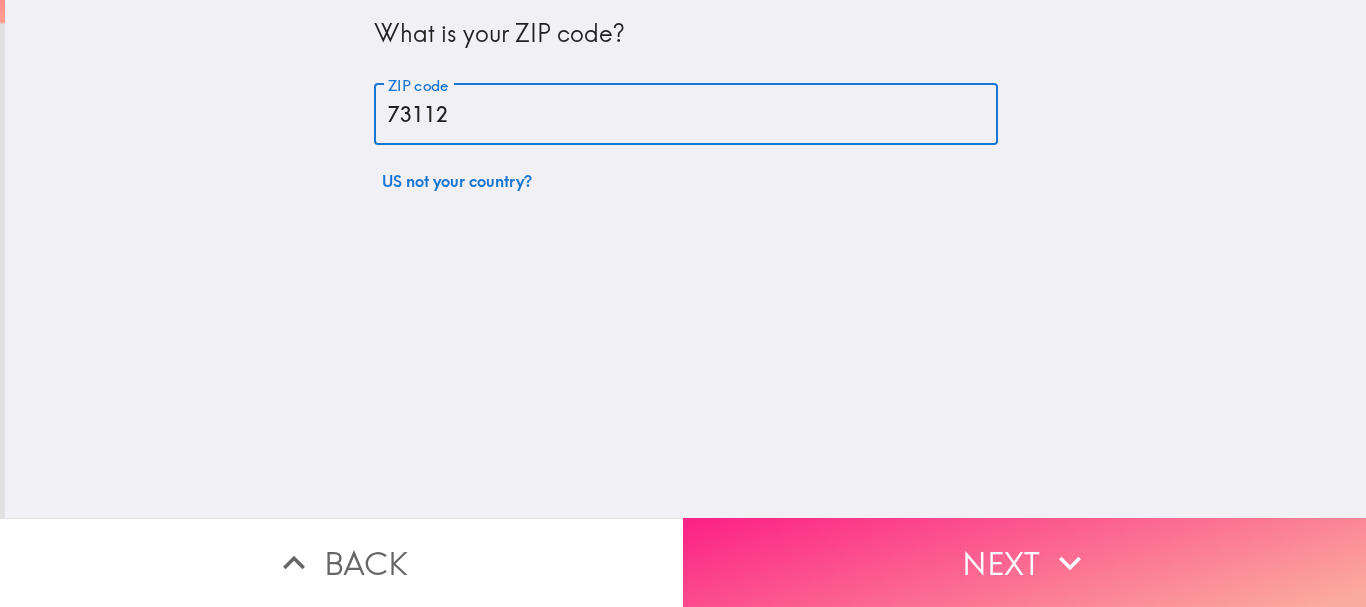 type on "73112" 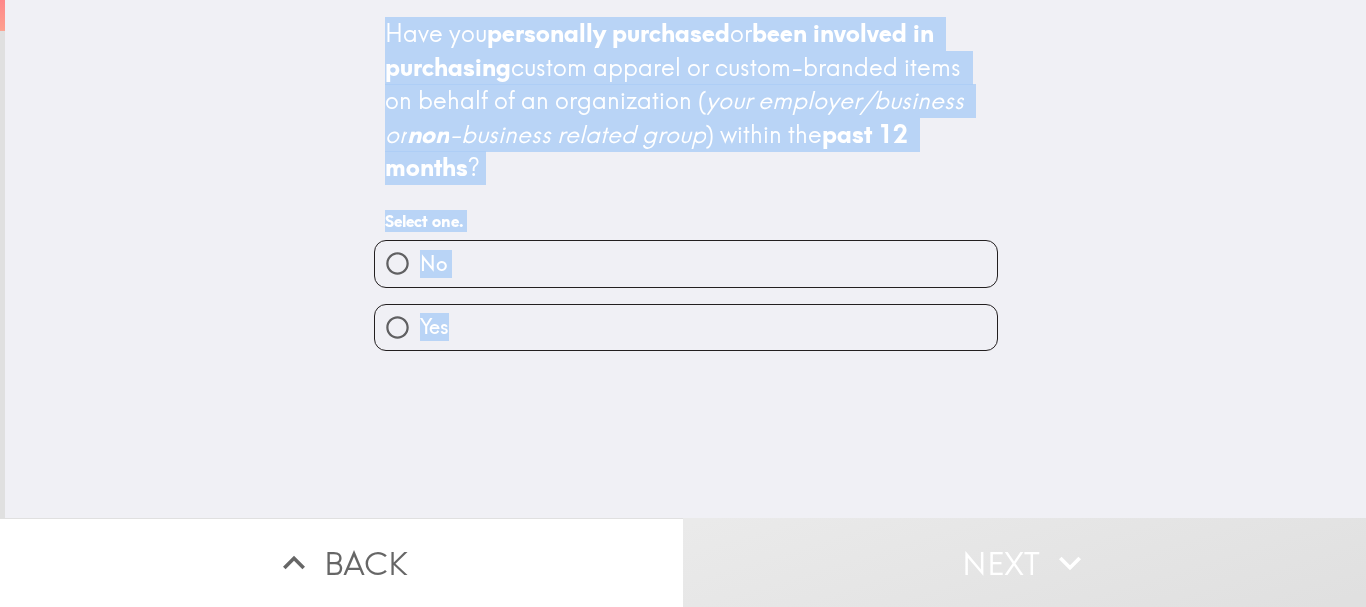 drag, startPoint x: 373, startPoint y: 24, endPoint x: 514, endPoint y: 335, distance: 341.47034 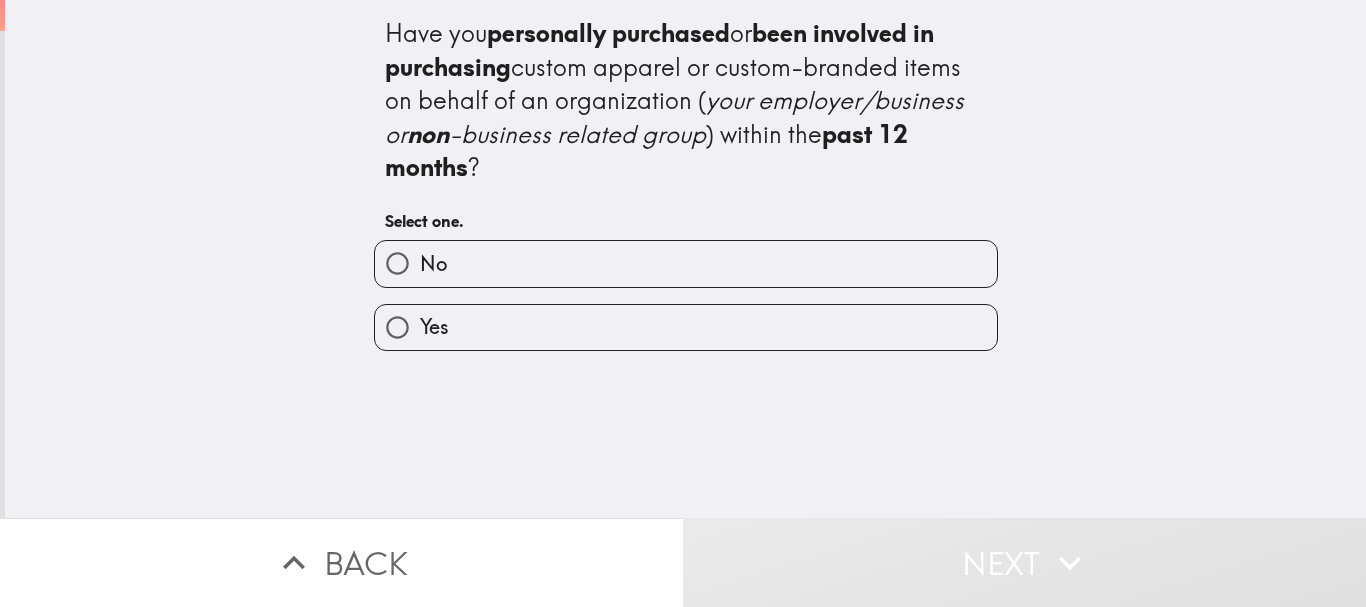 click on "Yes" at bounding box center (397, 327) 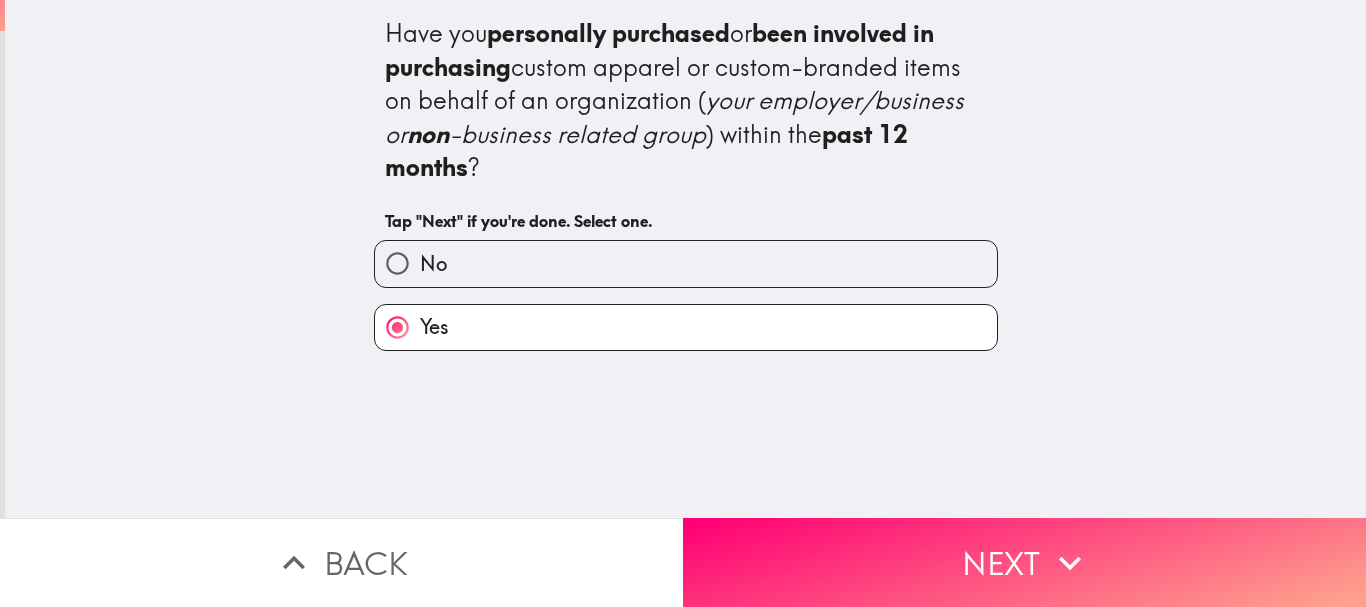 click on "Have you  personally purchased  or  been involved in purchasing  custom apparel or custom-branded items on behalf of an organization ( your employer/business or  non -business related group ) within the  past 12 months ? Tap "Next" if you're done.   Select one. No Yes" at bounding box center [685, 259] 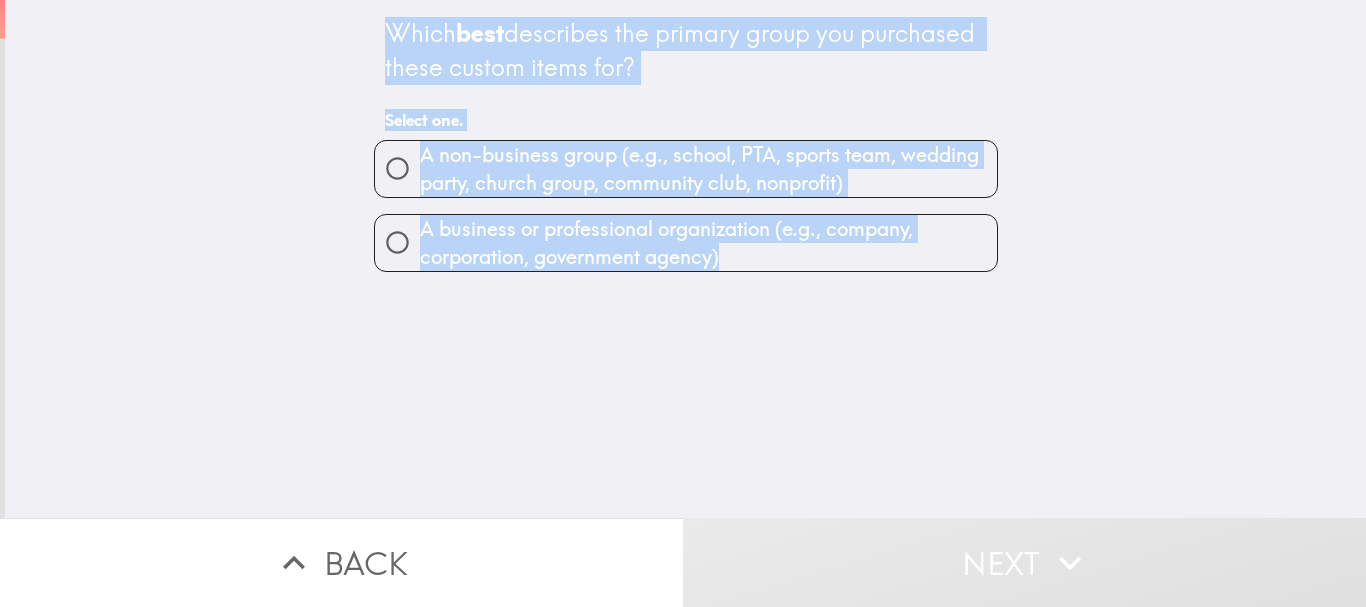 drag, startPoint x: 370, startPoint y: 15, endPoint x: 733, endPoint y: 263, distance: 439.62827 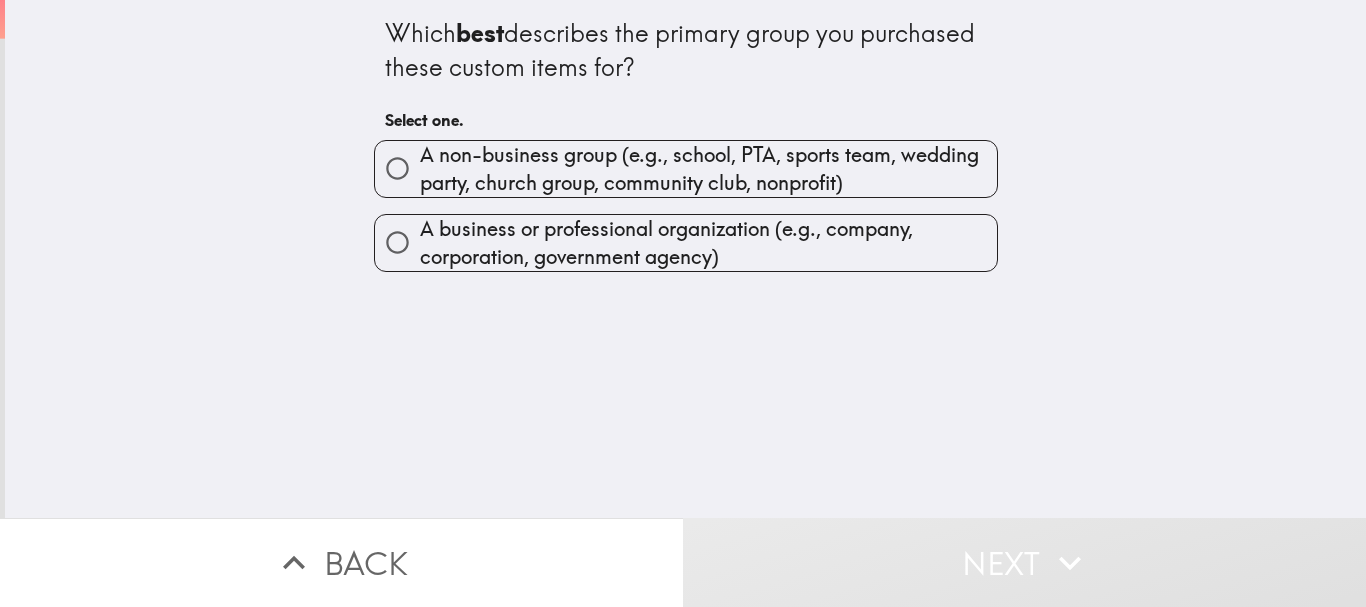 type 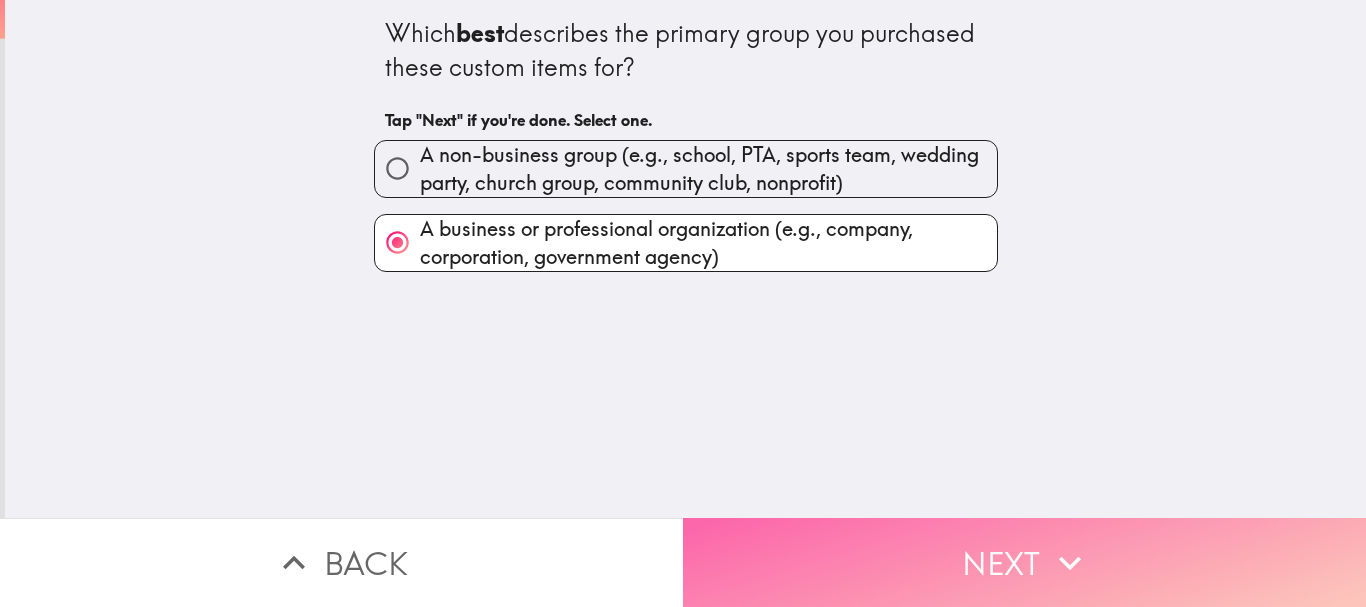 click on "Next" at bounding box center [1024, 562] 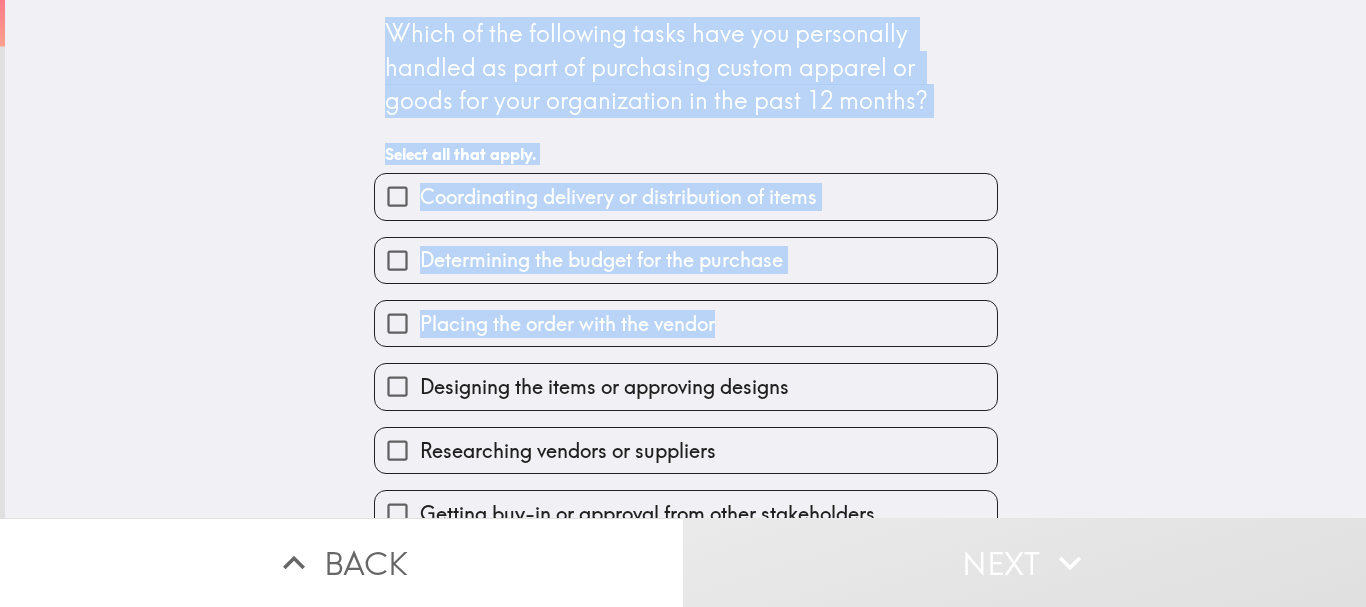 scroll, scrollTop: 172, scrollLeft: 0, axis: vertical 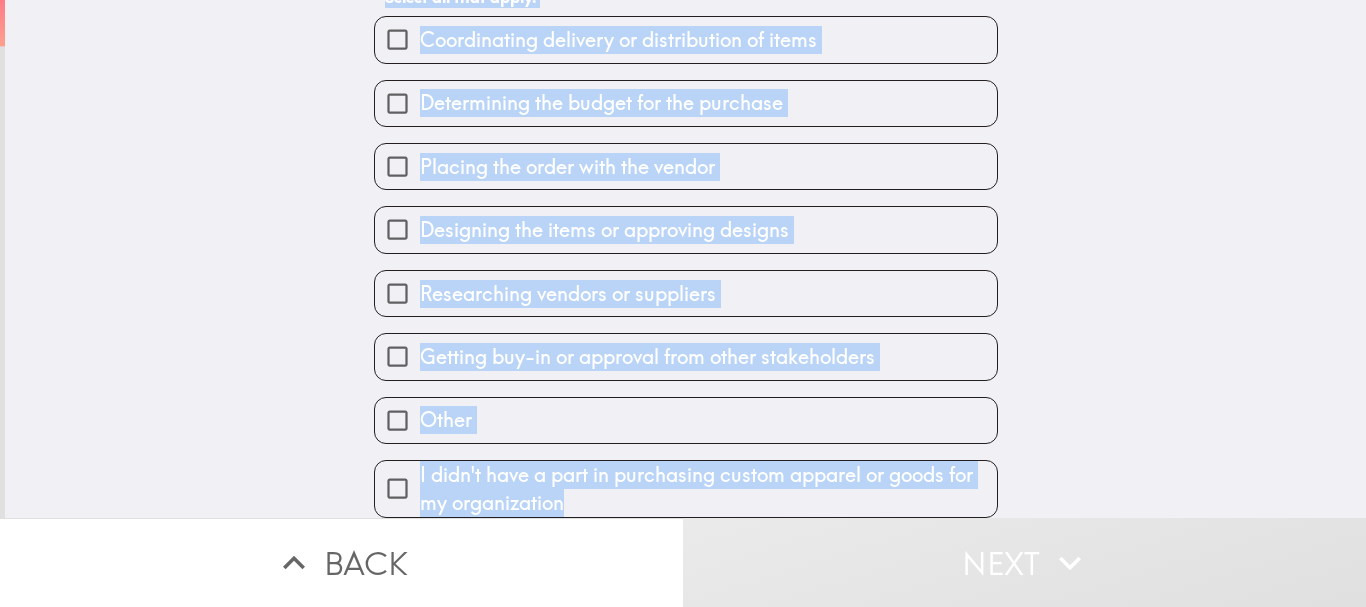 drag, startPoint x: 374, startPoint y: 26, endPoint x: 705, endPoint y: 447, distance: 535.539 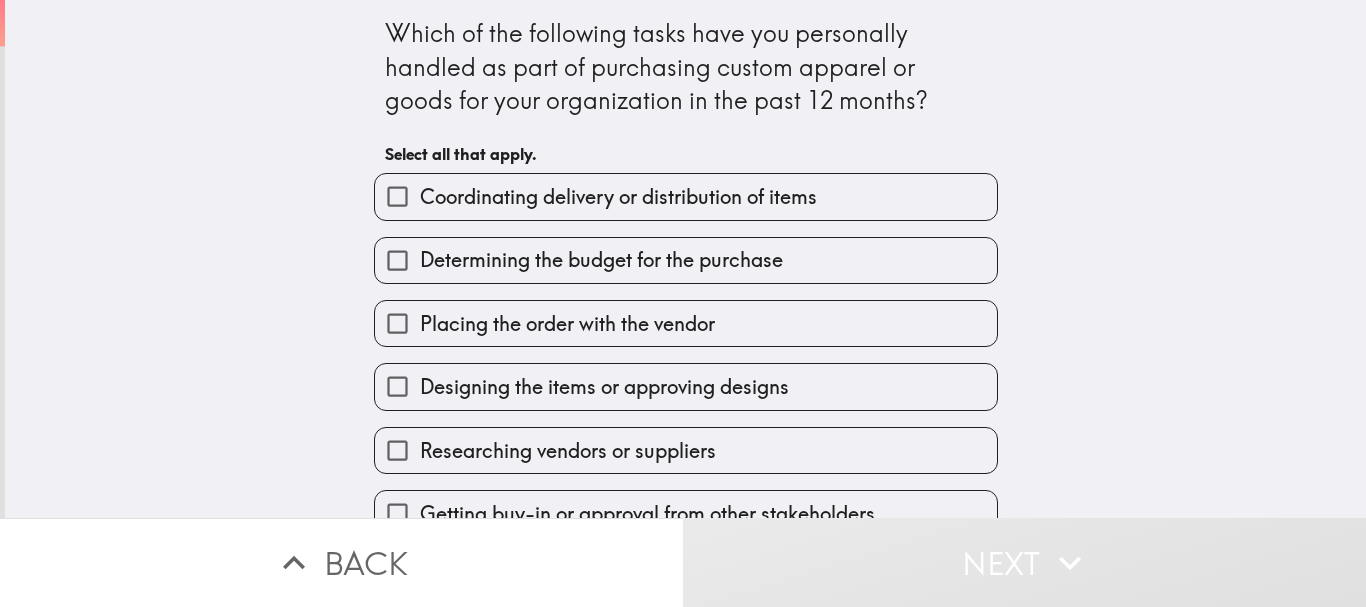 click on "Which of the following tasks have you personally handled as part of purchasing custom apparel or goods for your organization in the past 12 months? Select all that apply. Coordinating delivery or distribution of items Determining the budget for the purchase Placing the order with the vendor Designing the items or approving designs Researching vendors or suppliers Getting buy-in or approval from other stakeholders Other I didn't have a part in purchasing custom apparel or goods for my organization" at bounding box center (685, 259) 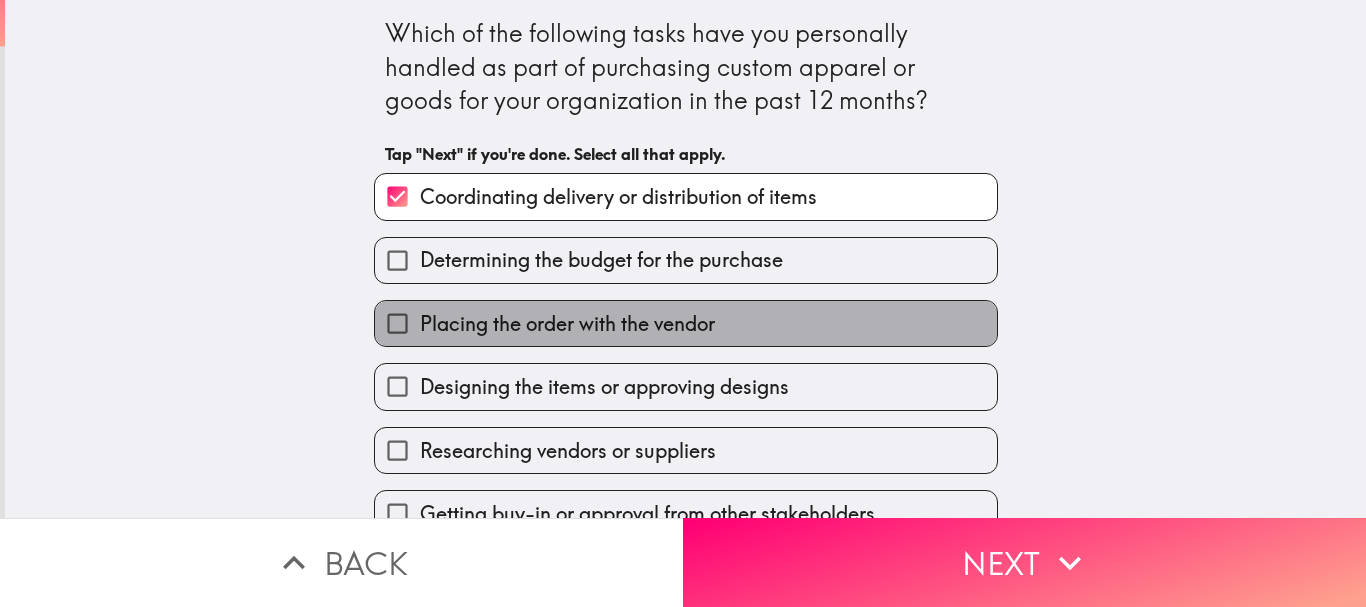 click on "Placing the order with the vendor" at bounding box center (567, 324) 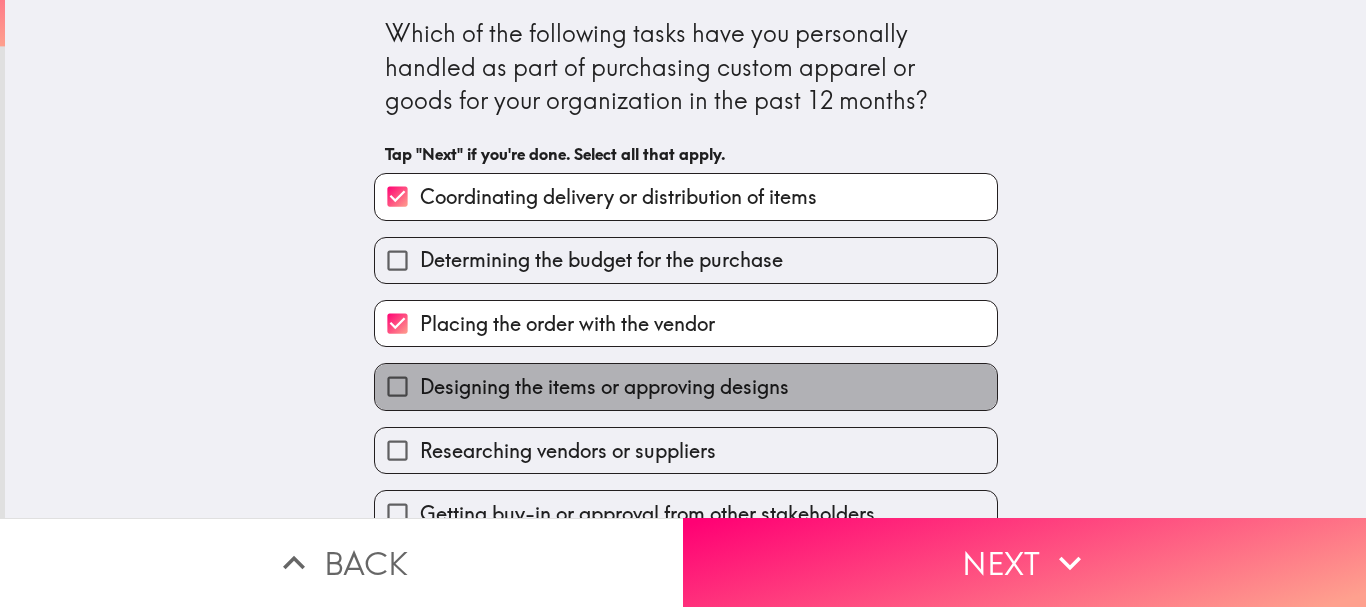 click on "Designing the items or approving designs" at bounding box center (604, 387) 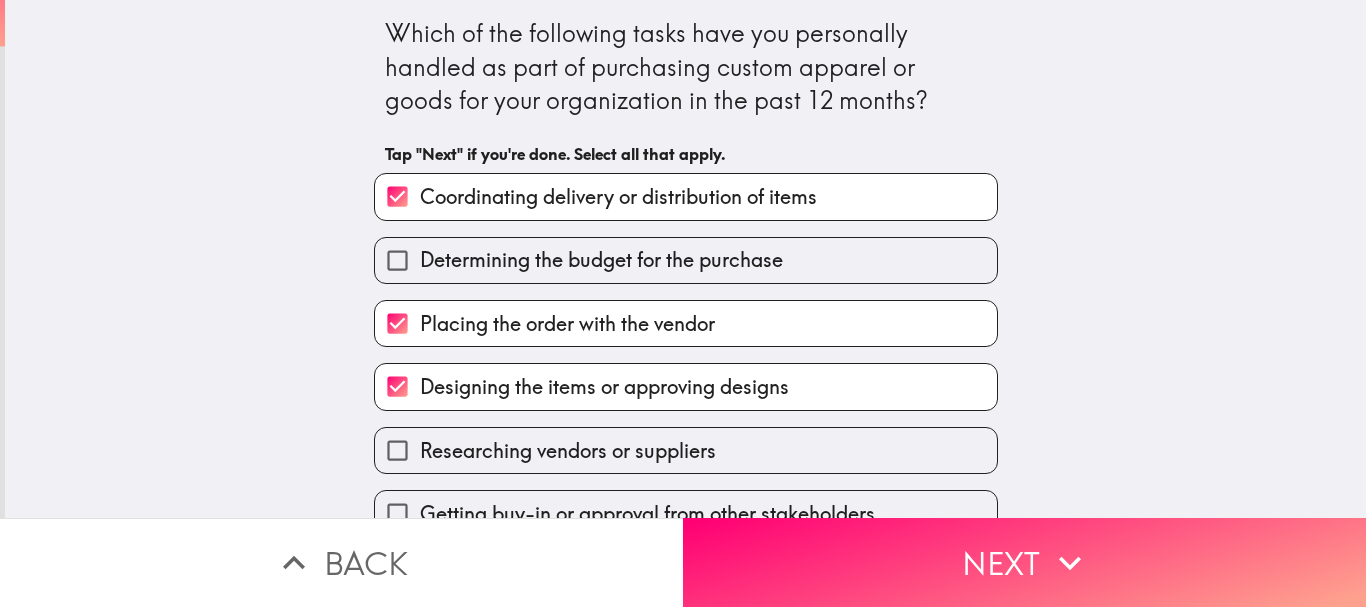 click on "Researching vendors or suppliers" at bounding box center [568, 451] 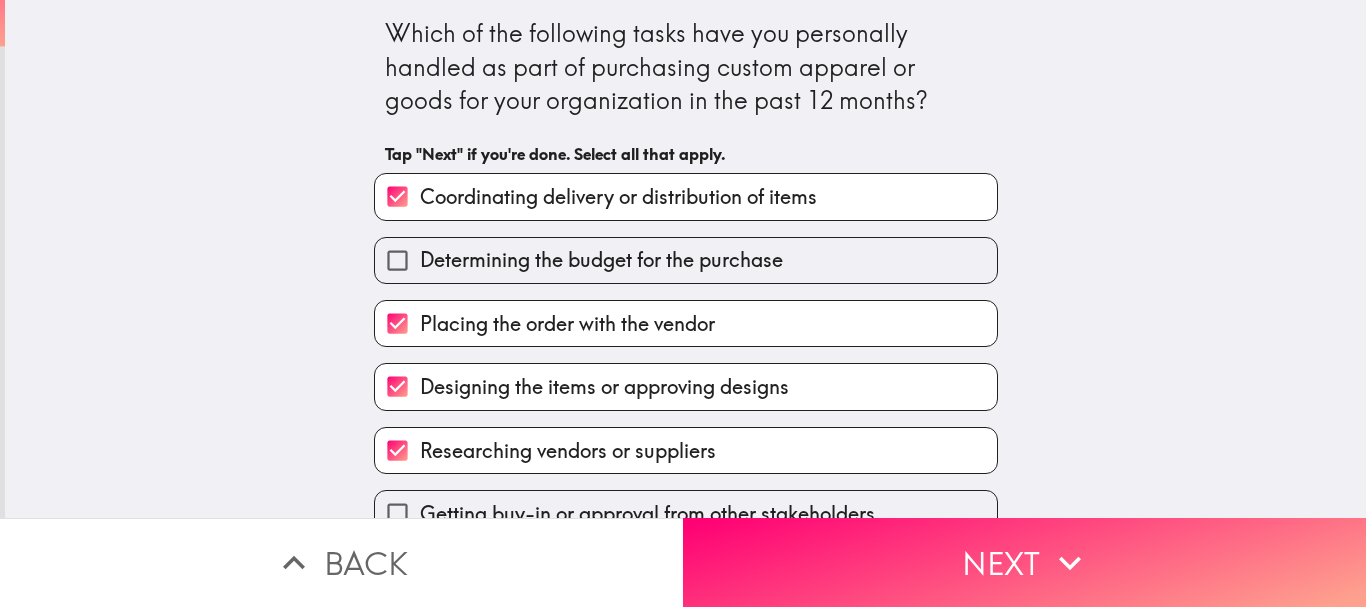 scroll, scrollTop: 172, scrollLeft: 0, axis: vertical 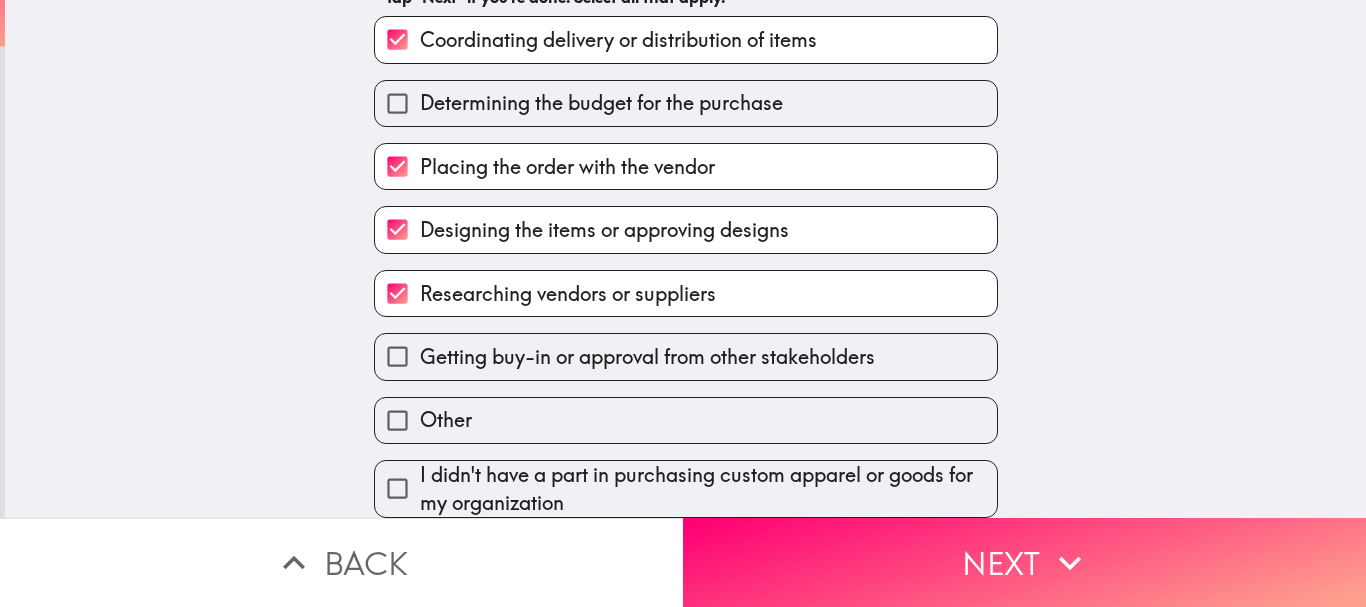 click on "Getting buy-in or approval from other stakeholders" at bounding box center [647, 357] 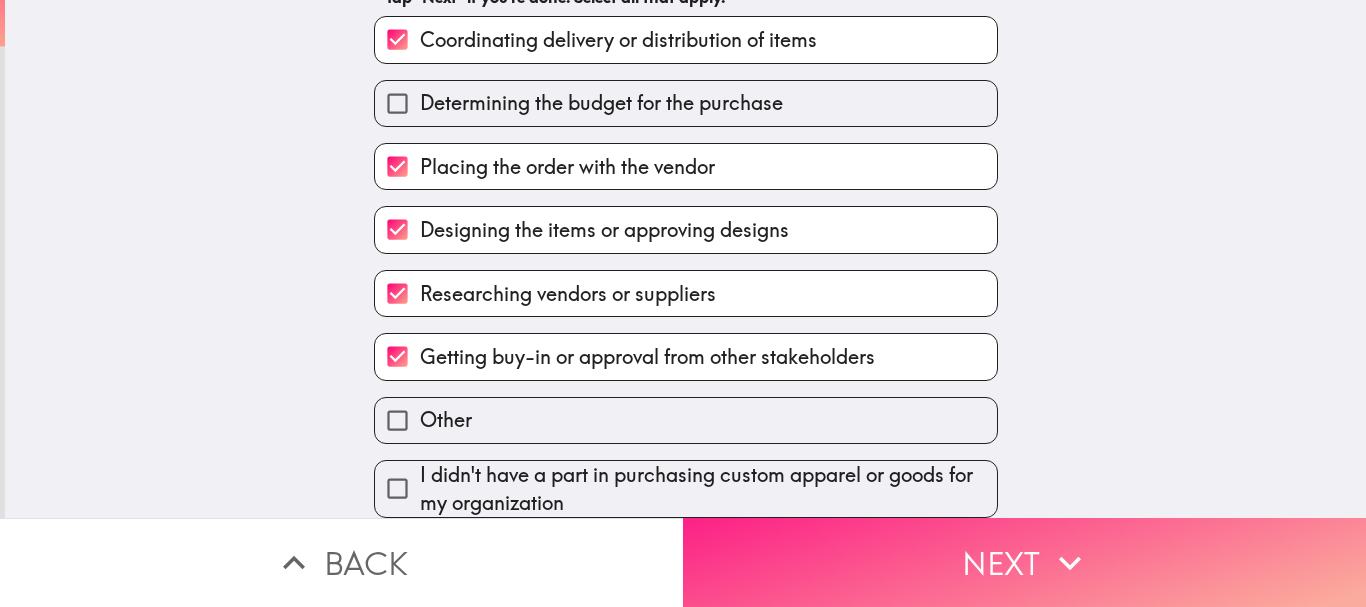 click 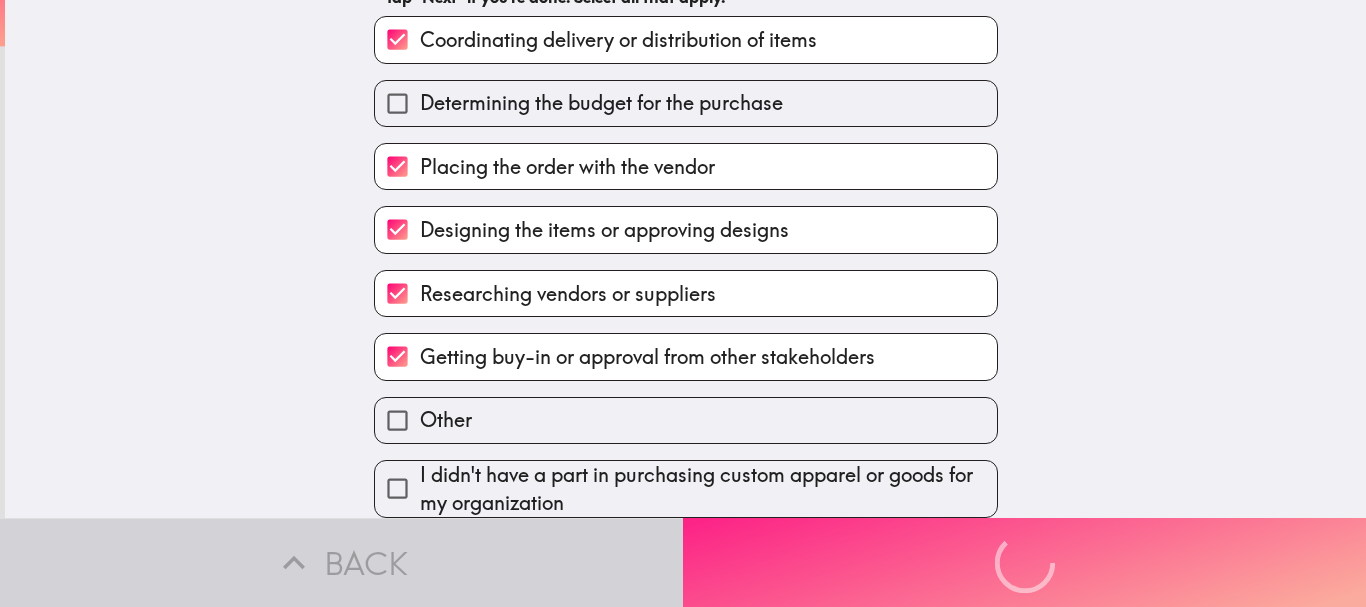 scroll, scrollTop: 0, scrollLeft: 0, axis: both 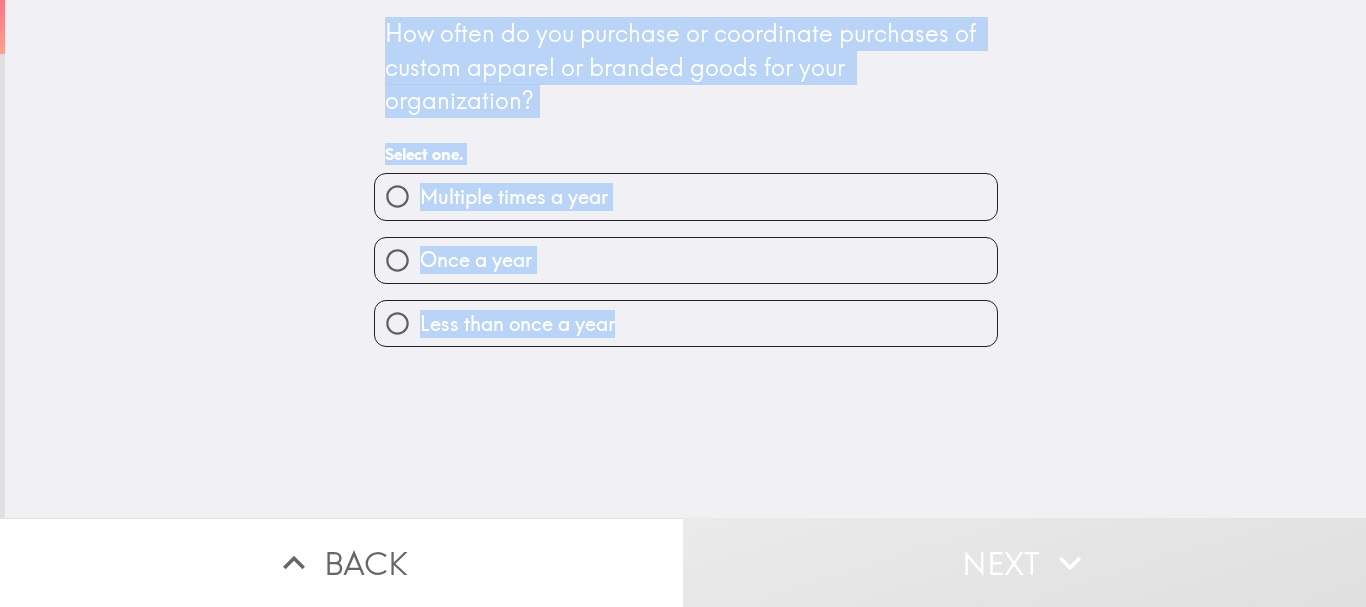 drag, startPoint x: 367, startPoint y: 25, endPoint x: 624, endPoint y: 313, distance: 385.99612 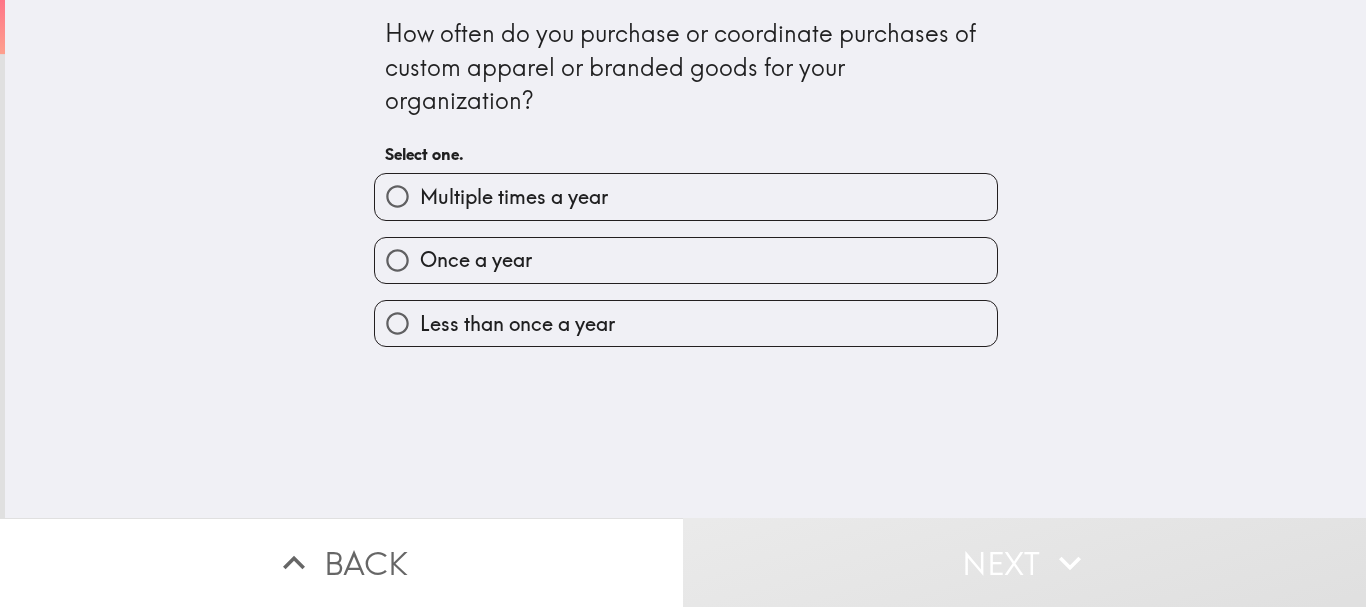type 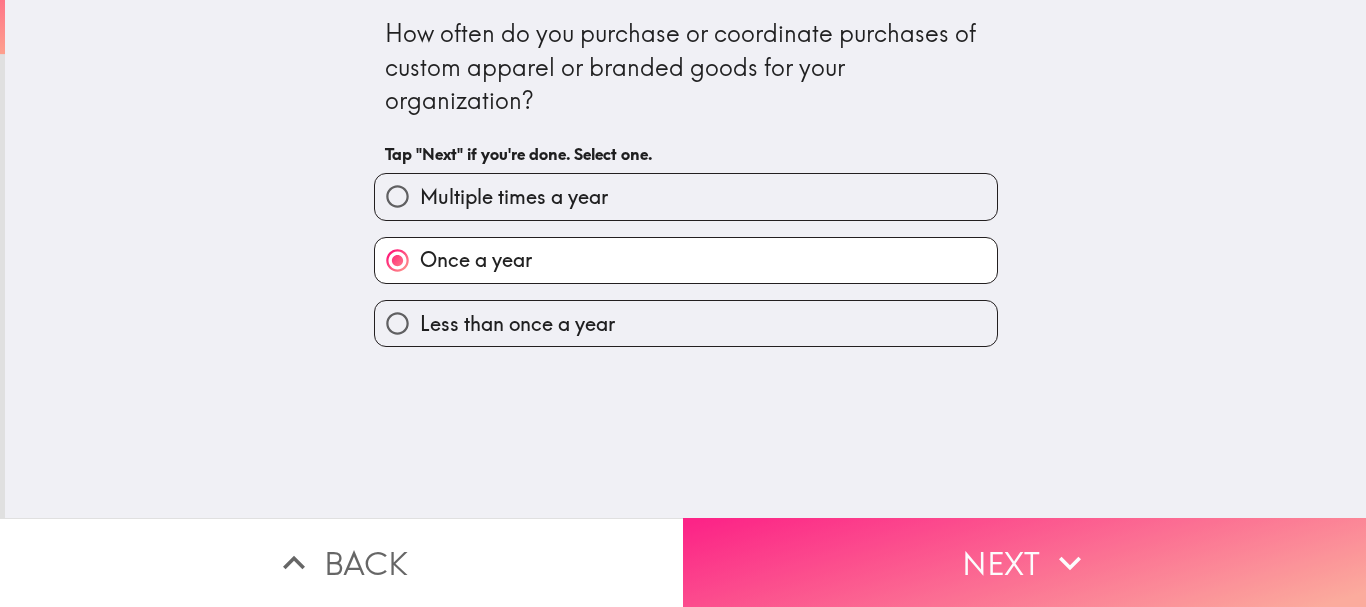 click on "Next" at bounding box center [1024, 562] 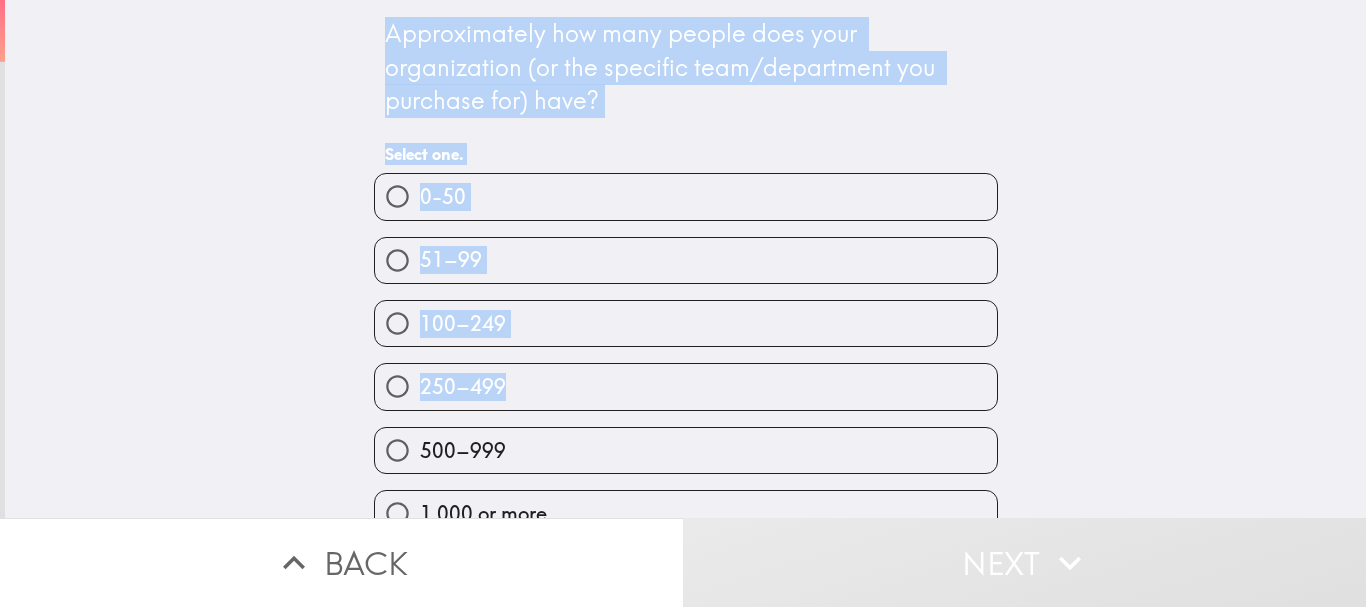 scroll, scrollTop: 35, scrollLeft: 0, axis: vertical 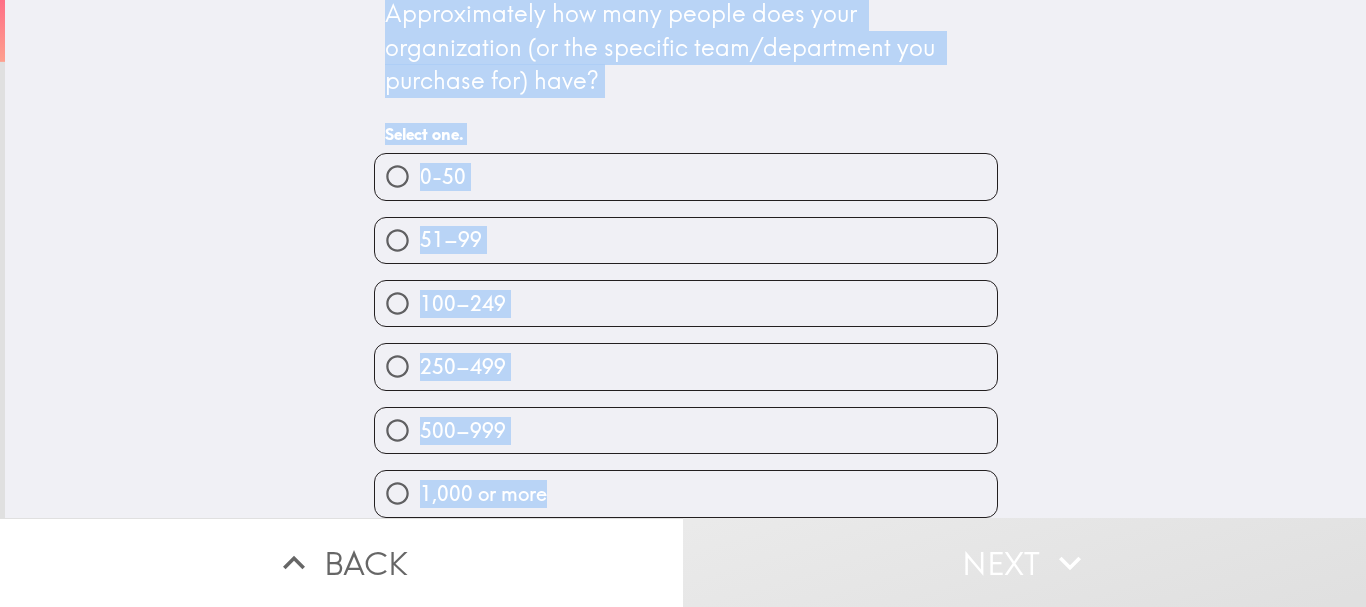 drag, startPoint x: 370, startPoint y: 29, endPoint x: 615, endPoint y: 466, distance: 500.993 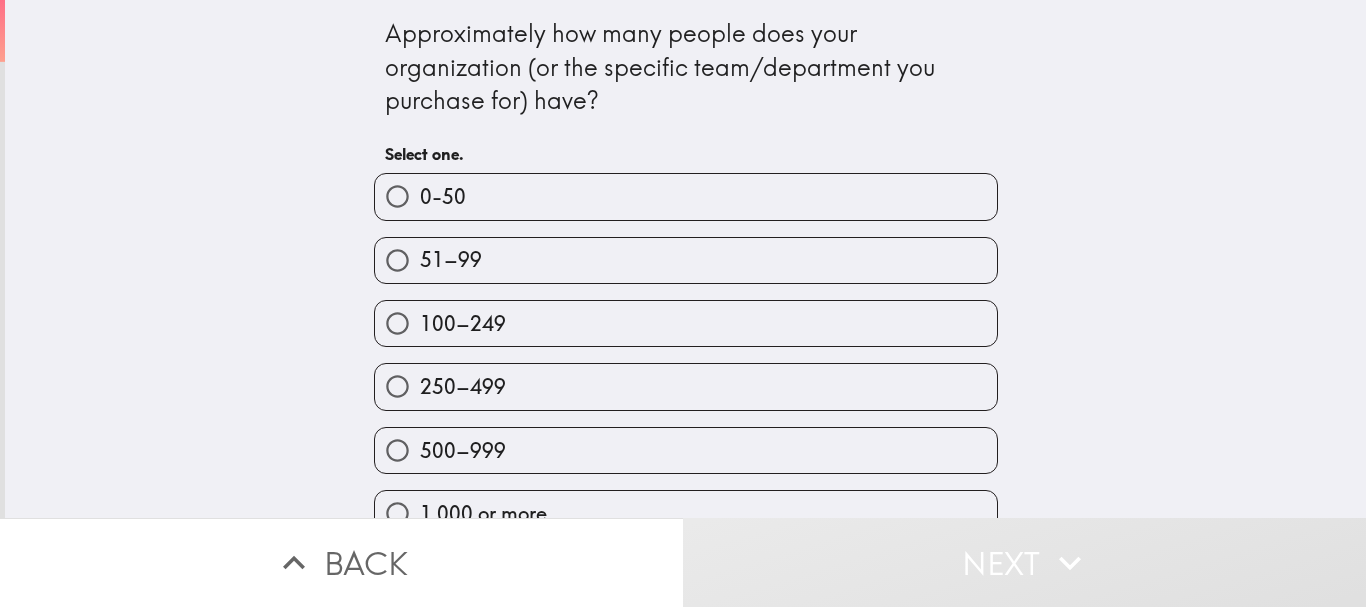 click on "Approximately how many people does your organization (or the specific team/department you purchase for) have? Select one. 0-50 51–99 100–[PHONE_NUMBER] 1,000 or more" at bounding box center [685, 259] 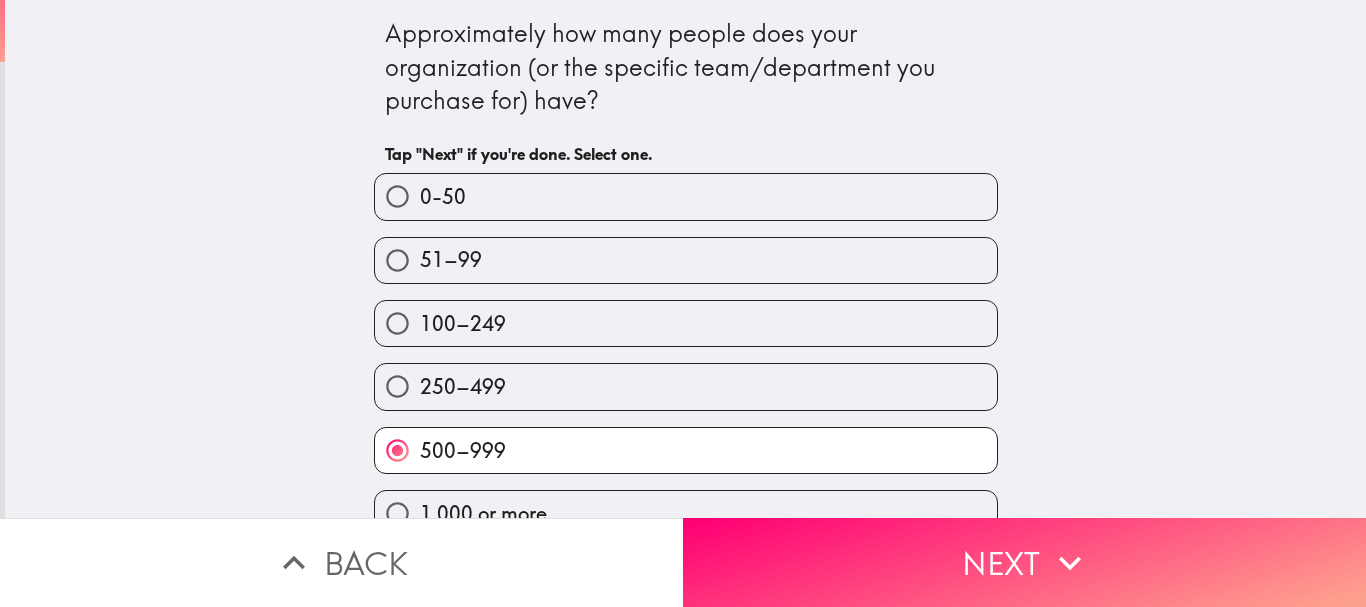scroll, scrollTop: 35, scrollLeft: 0, axis: vertical 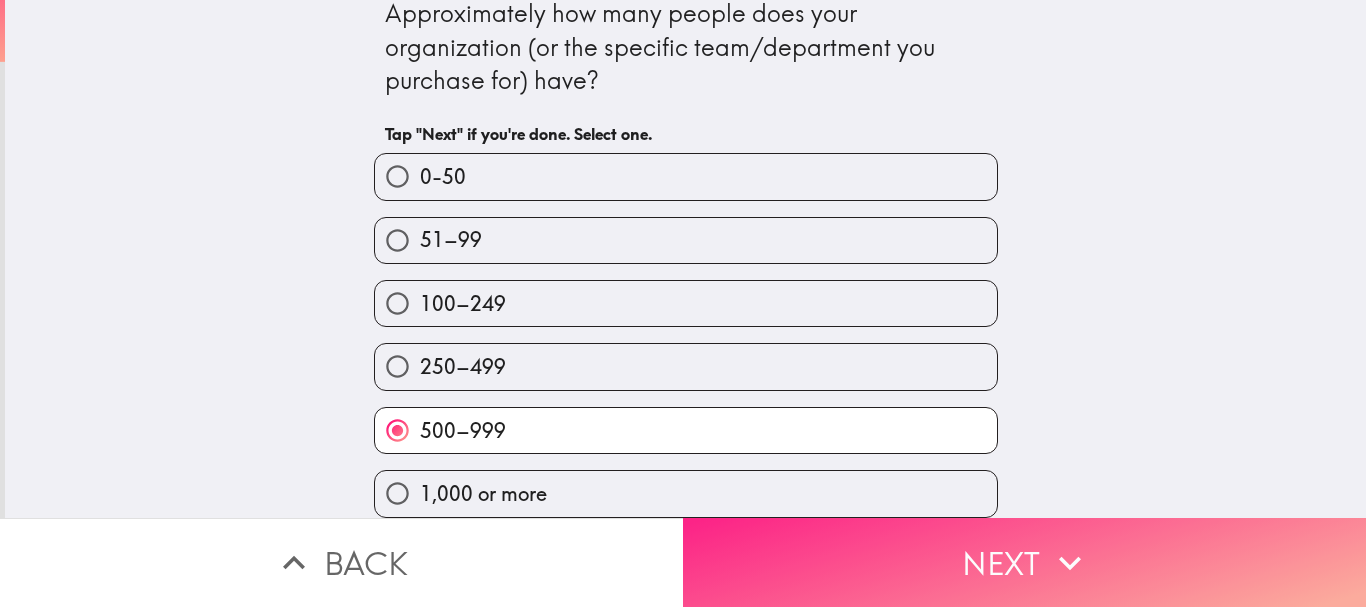 click on "Next" at bounding box center [1024, 562] 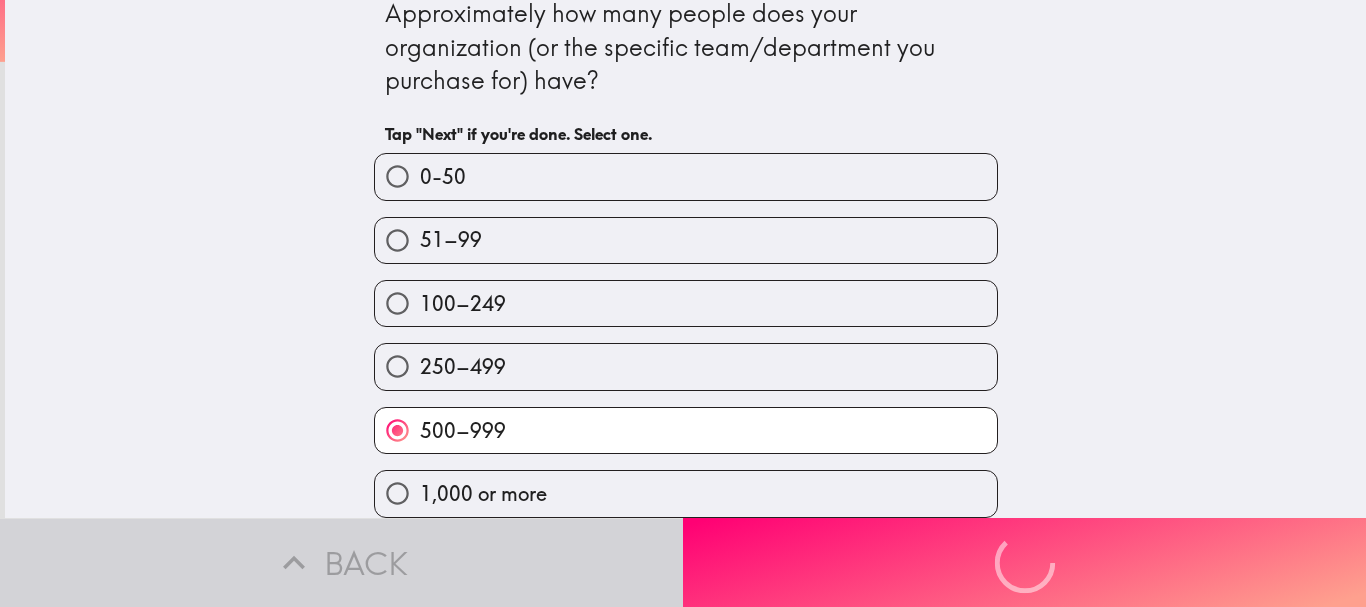 scroll, scrollTop: 0, scrollLeft: 0, axis: both 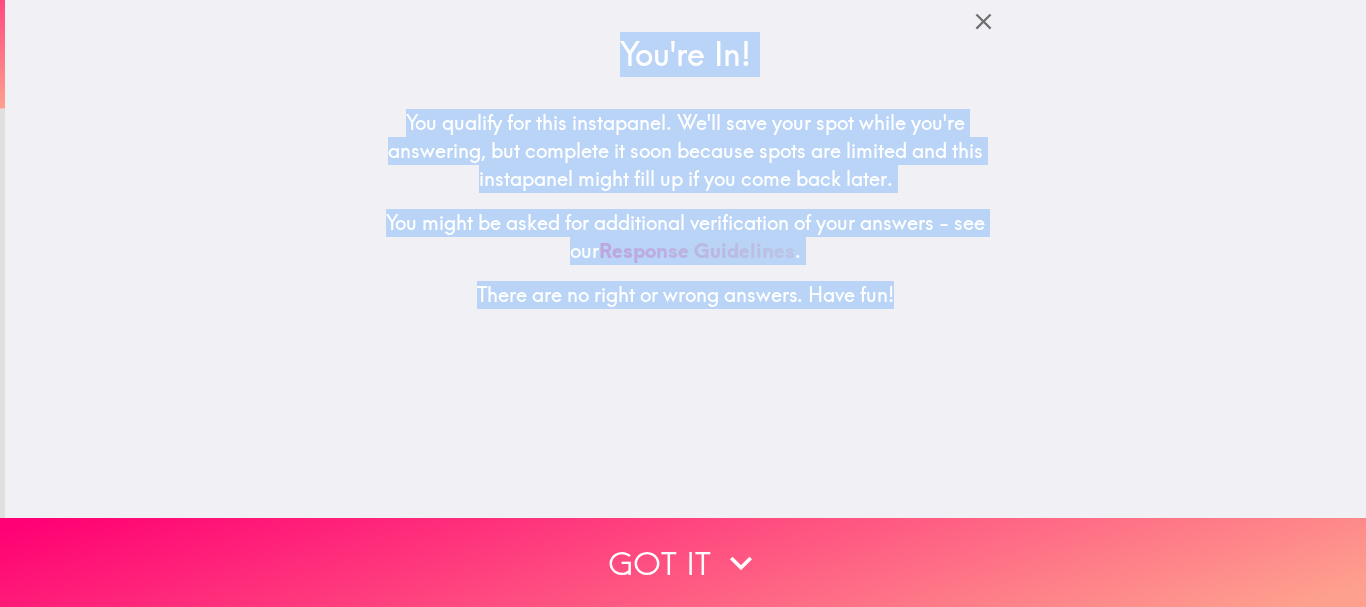 drag, startPoint x: 590, startPoint y: 43, endPoint x: 938, endPoint y: 350, distance: 464.06143 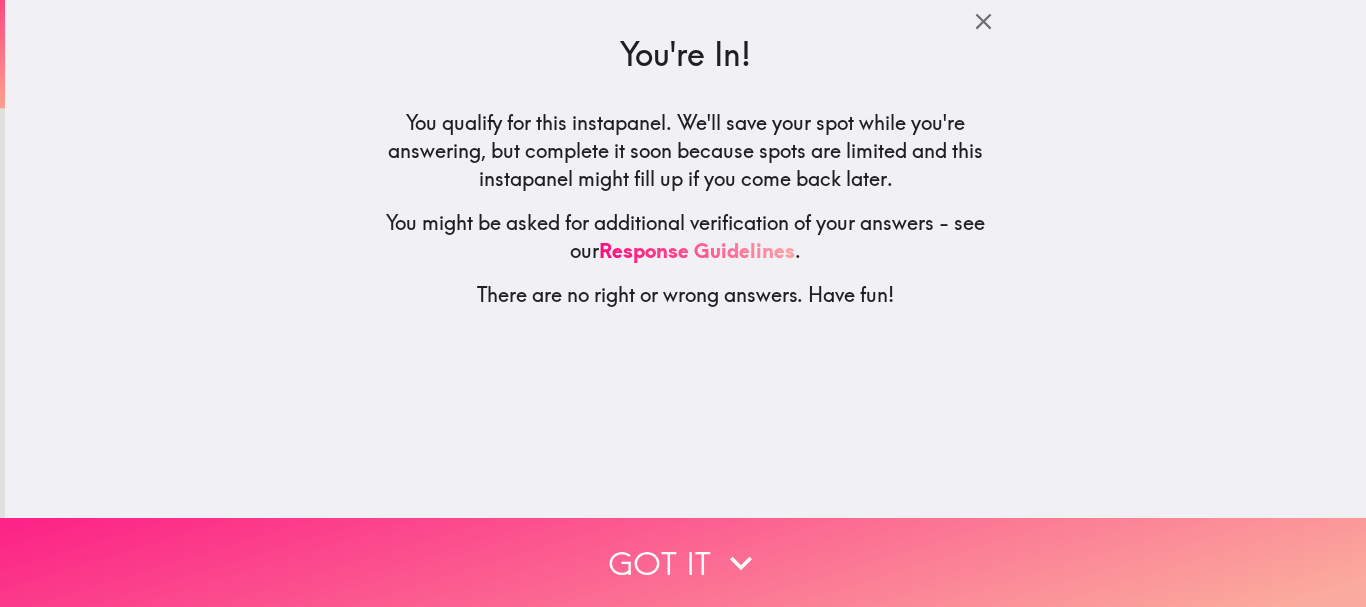 click on "Got it" at bounding box center [683, 562] 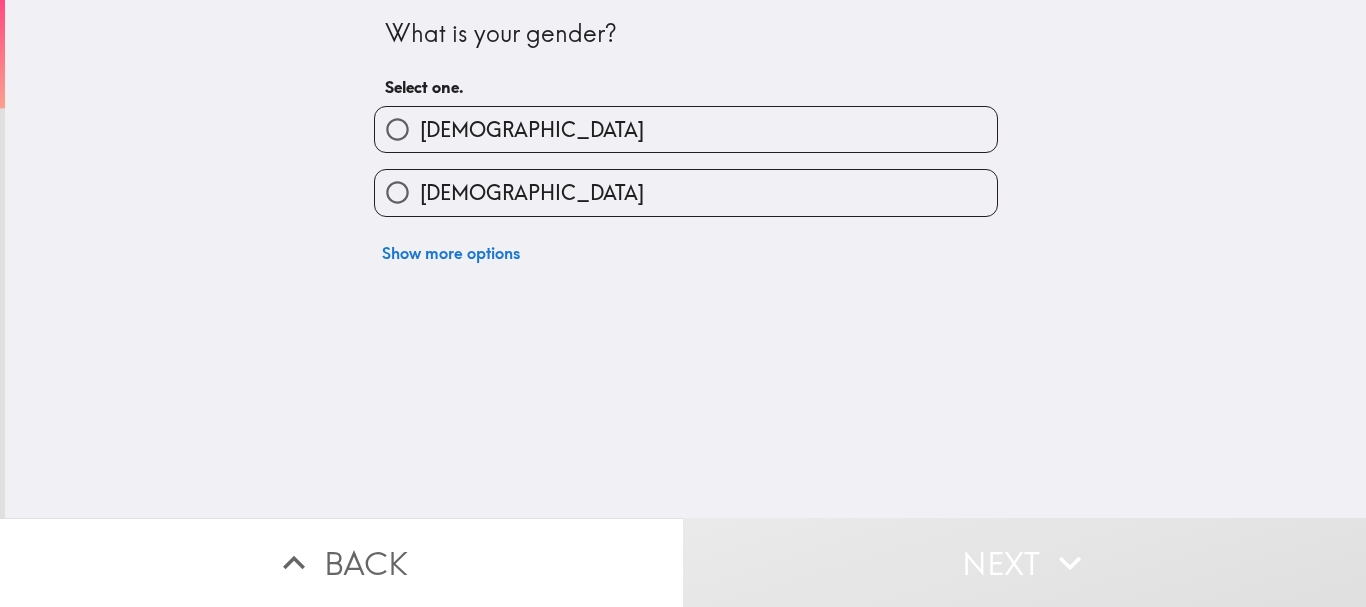 type 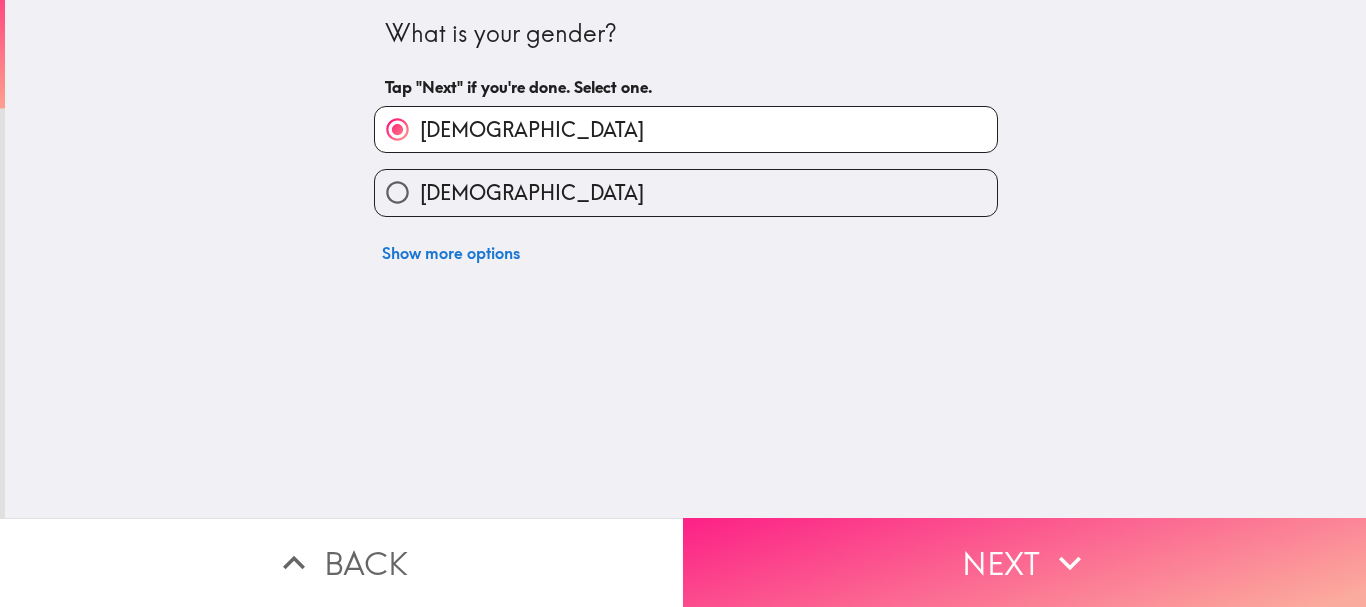 click on "Next" at bounding box center (1024, 562) 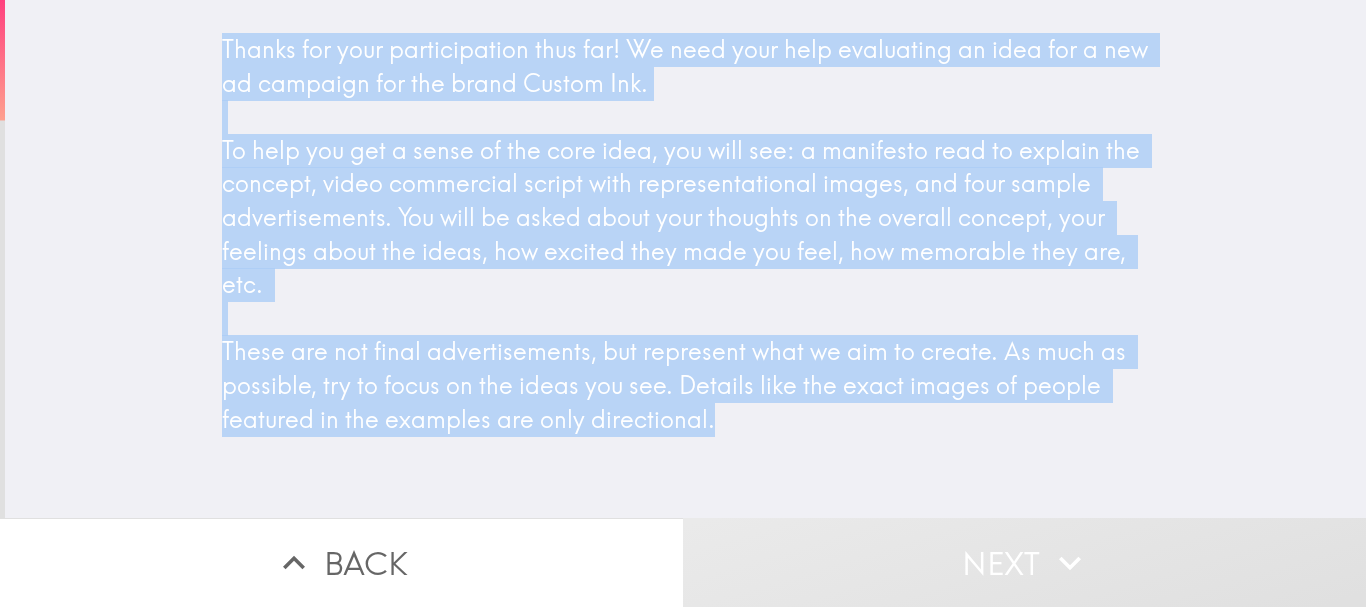 drag, startPoint x: 196, startPoint y: 37, endPoint x: 772, endPoint y: 423, distance: 693.37726 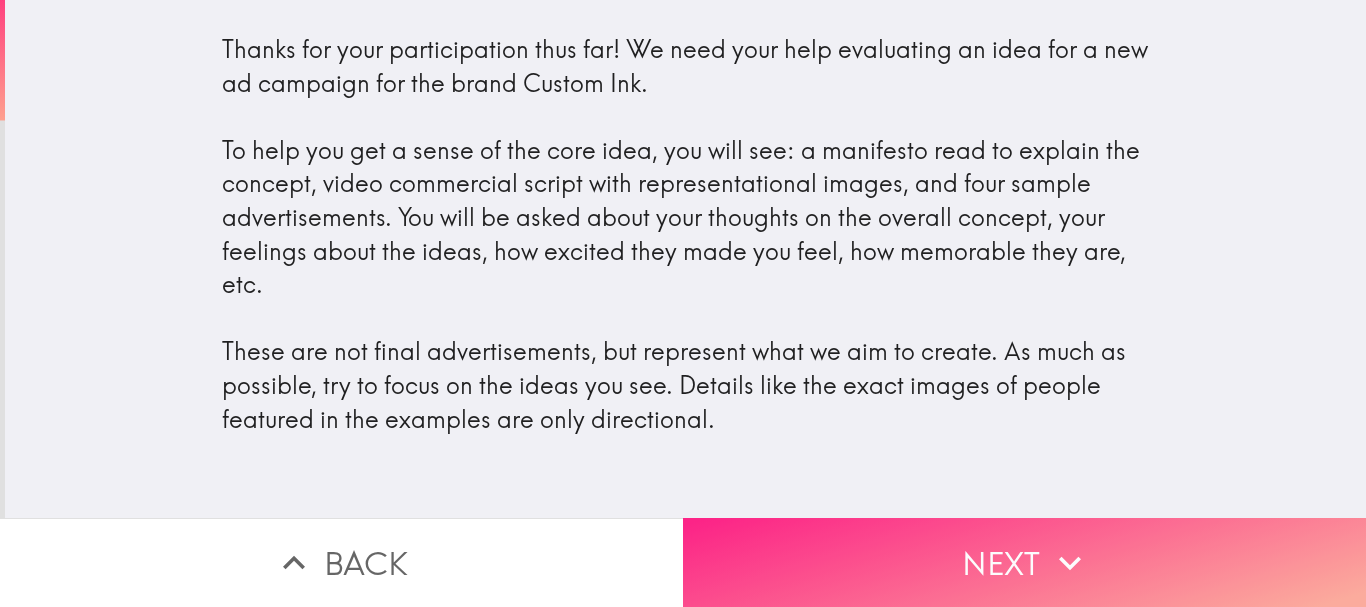 click on "Next" at bounding box center [1024, 562] 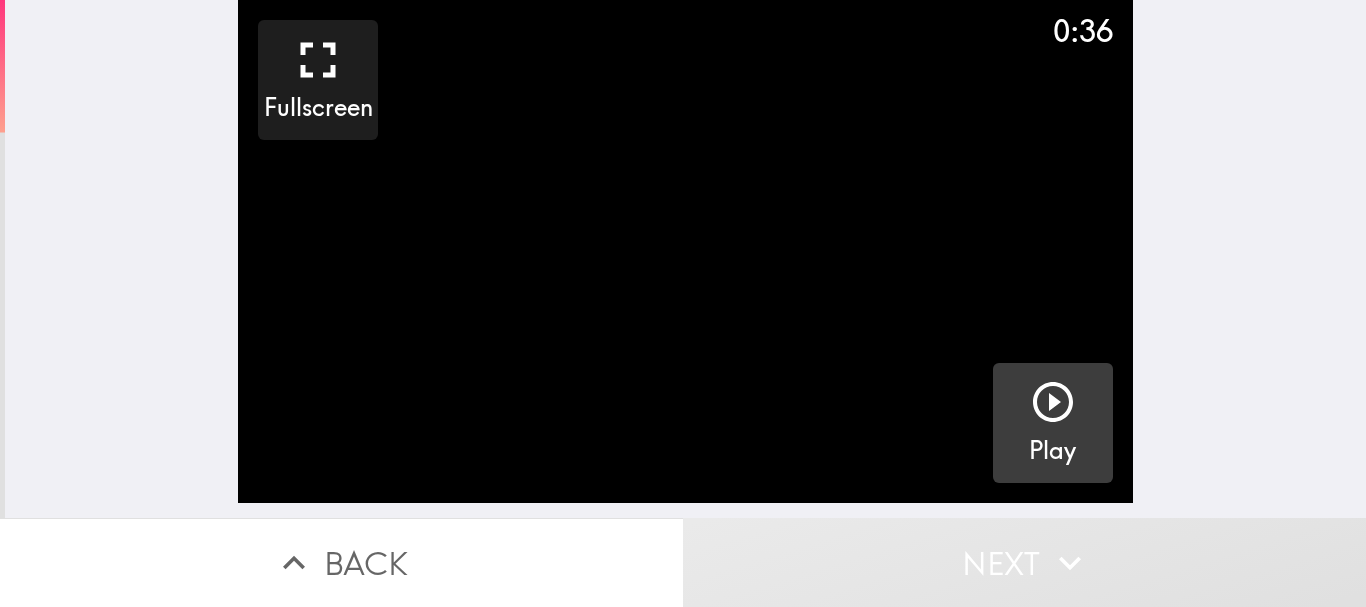 click on "Play" at bounding box center [1053, 423] 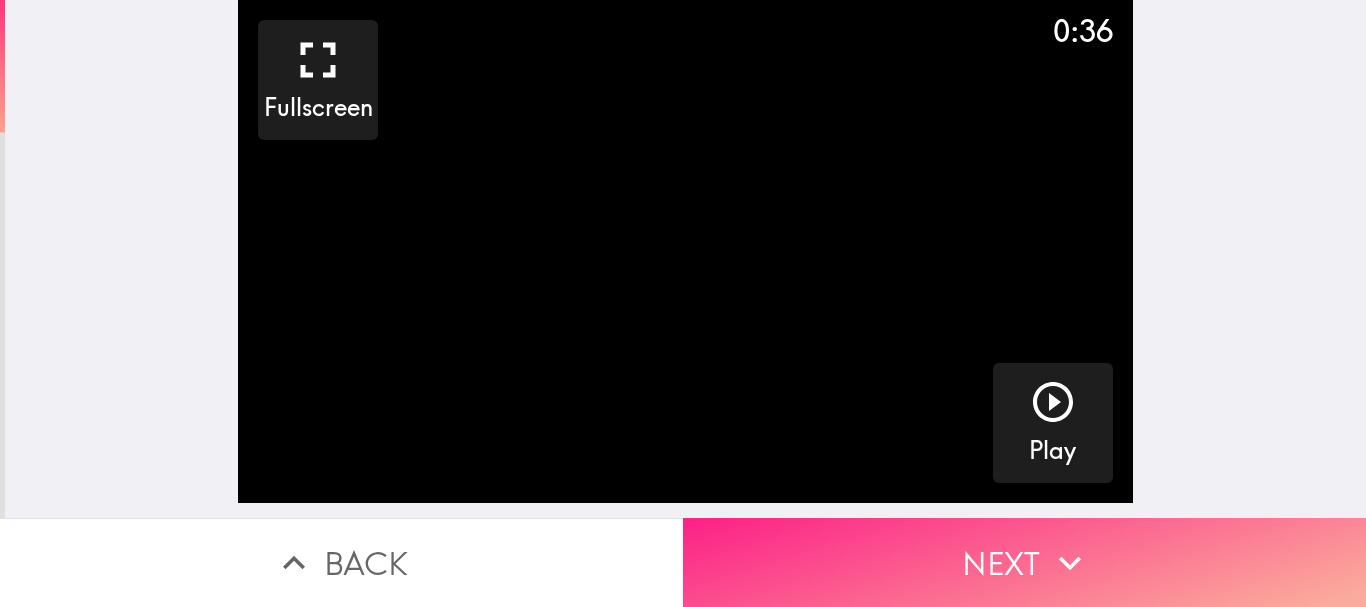 click on "Next" at bounding box center (1024, 562) 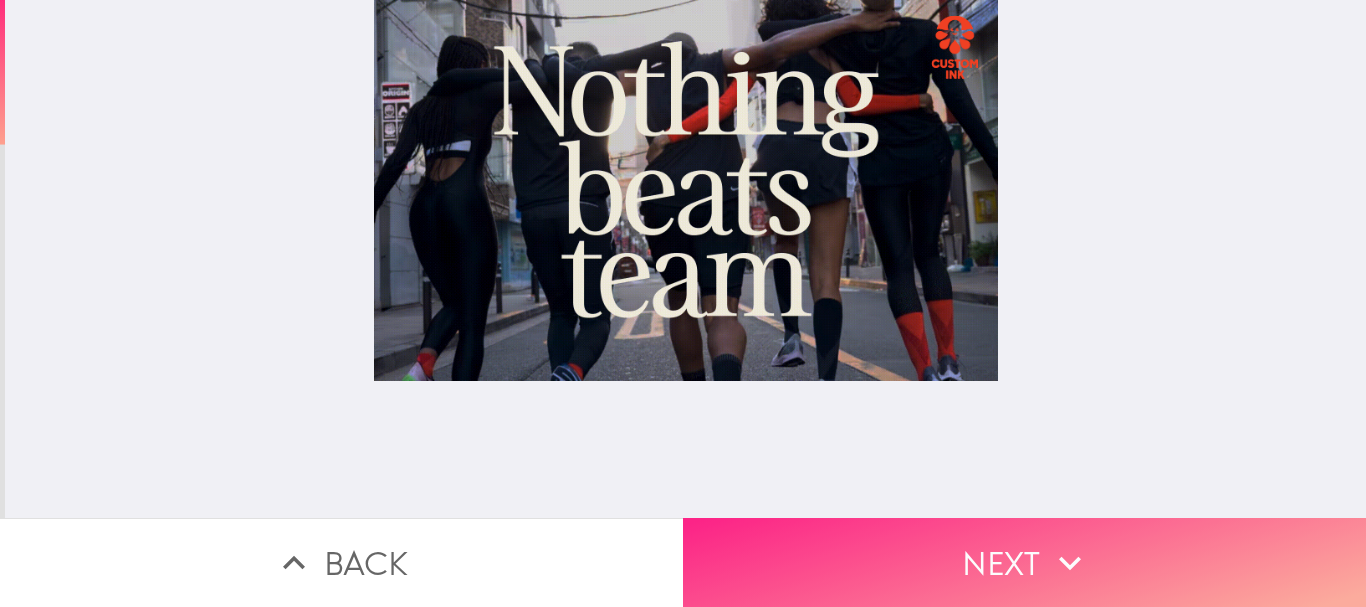 click on "Next" at bounding box center [1024, 562] 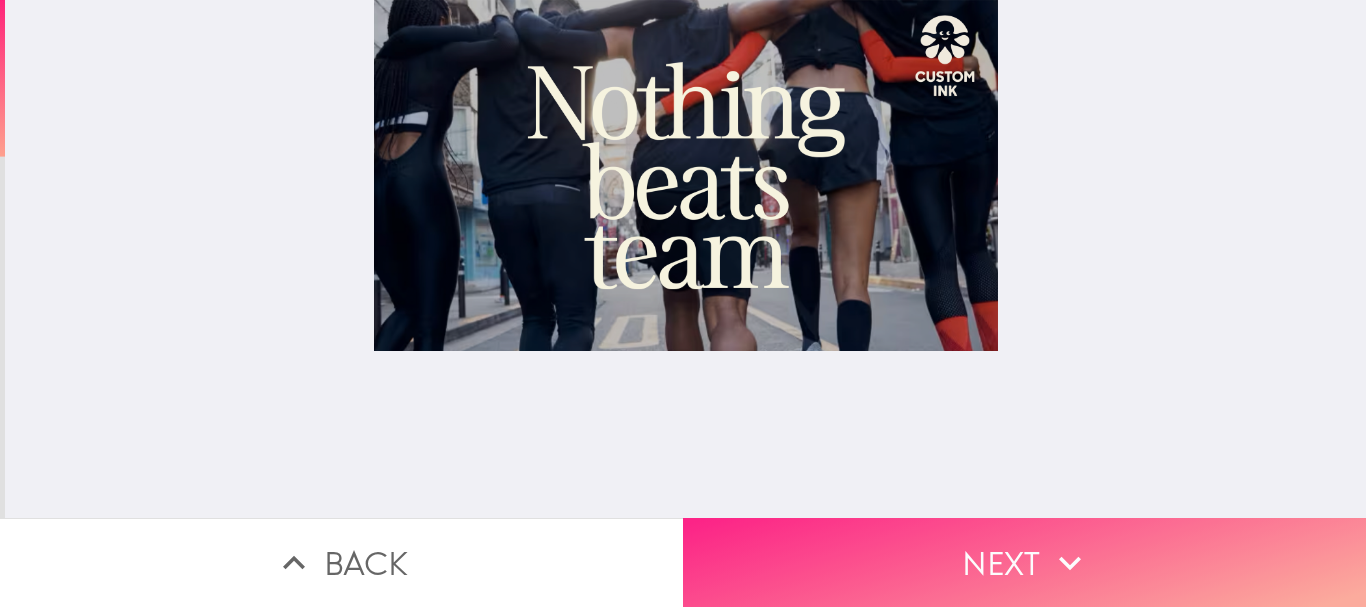 click on "Next" at bounding box center [1024, 562] 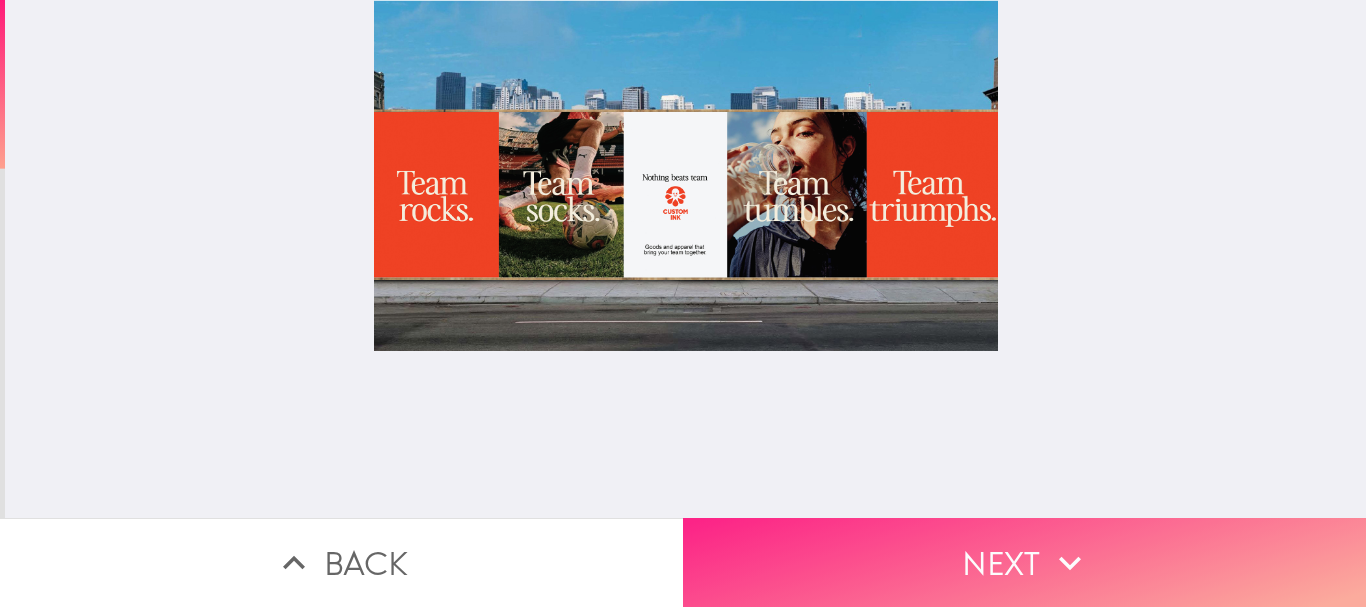click on "Next" at bounding box center (1024, 562) 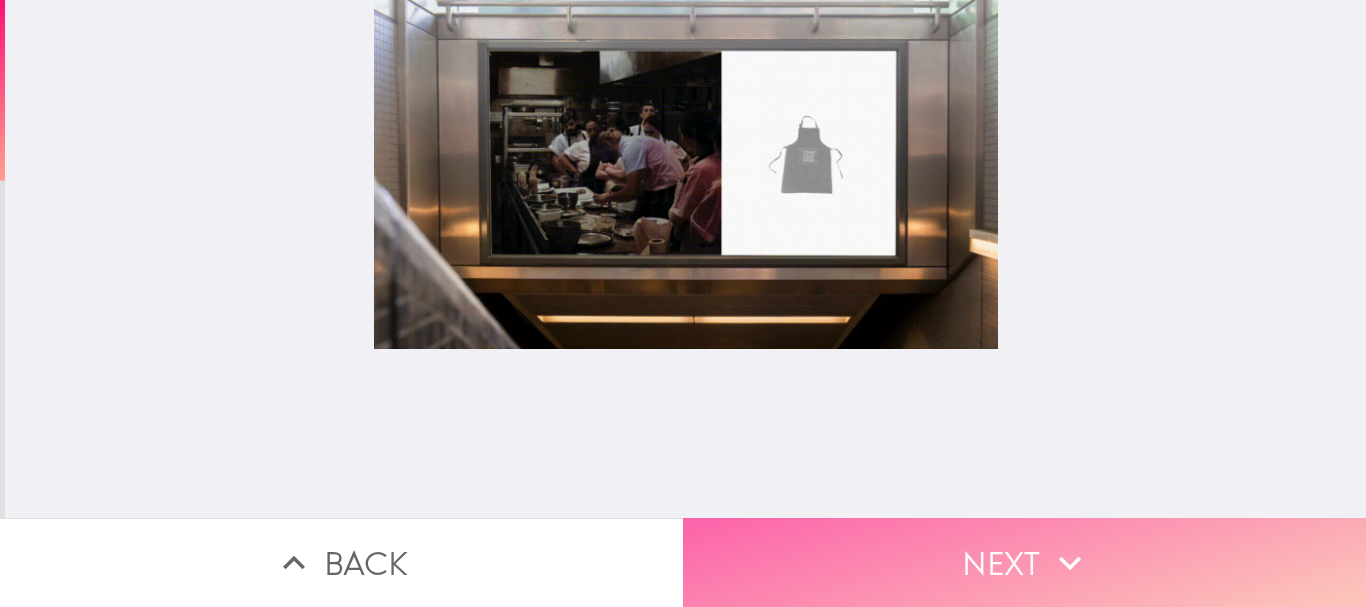 click on "Next" at bounding box center [1024, 562] 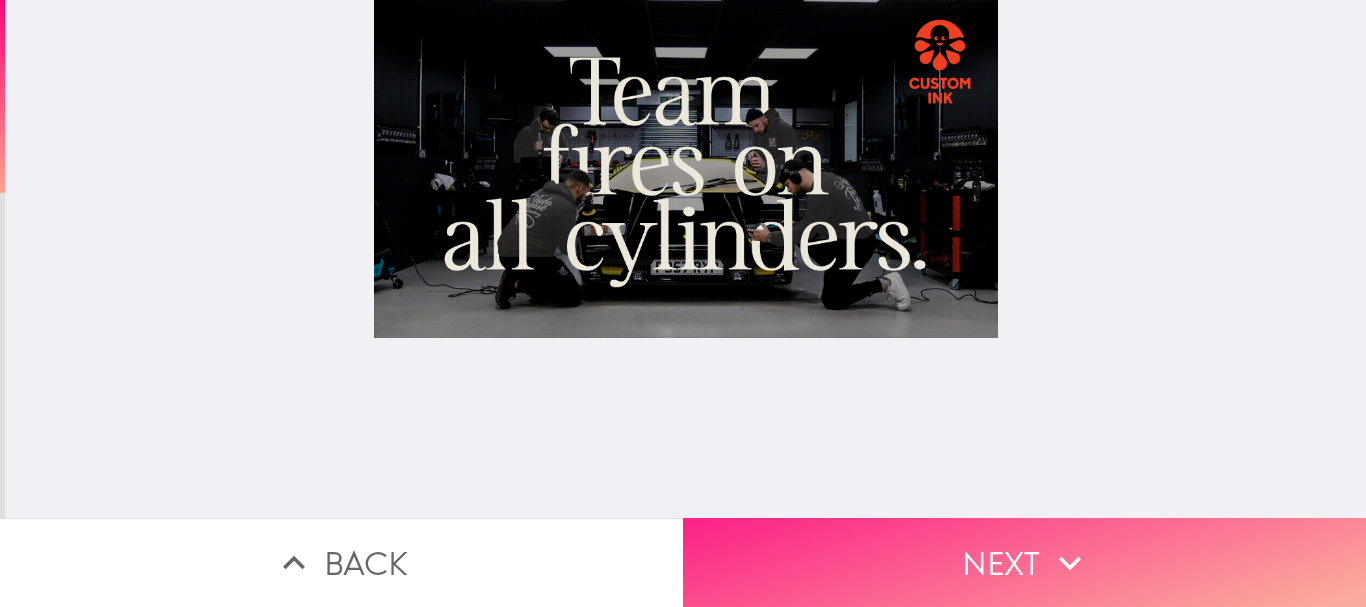 click on "Next" at bounding box center [1024, 562] 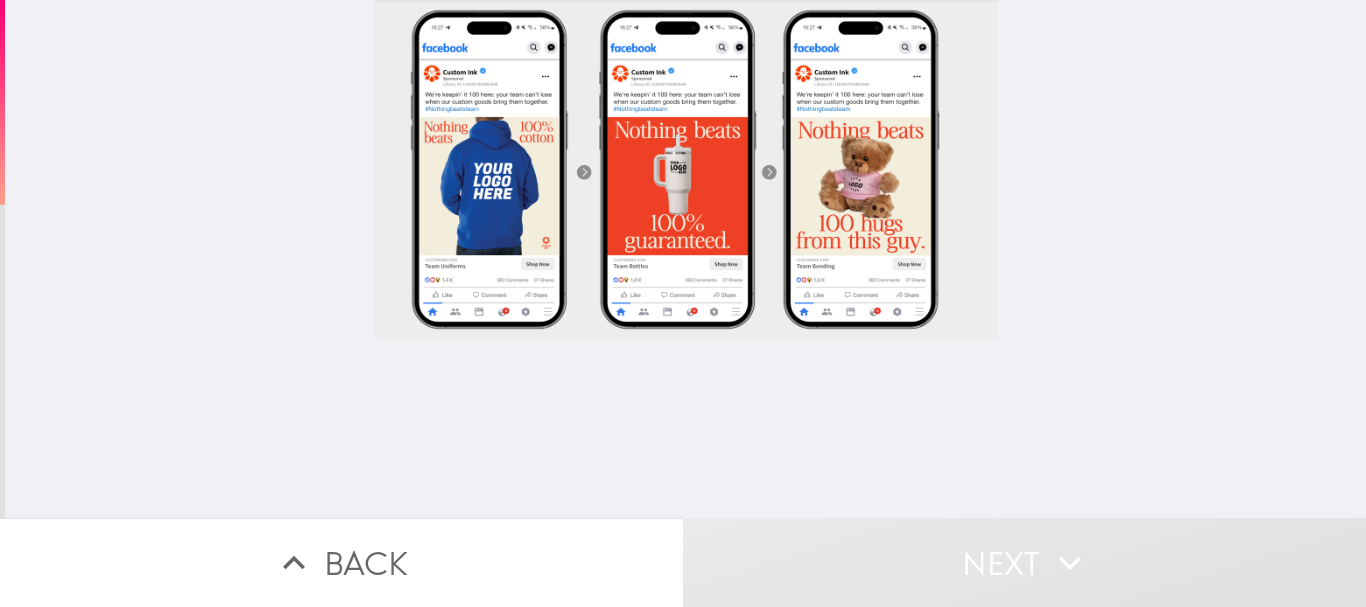 click on "Next" at bounding box center (1024, 562) 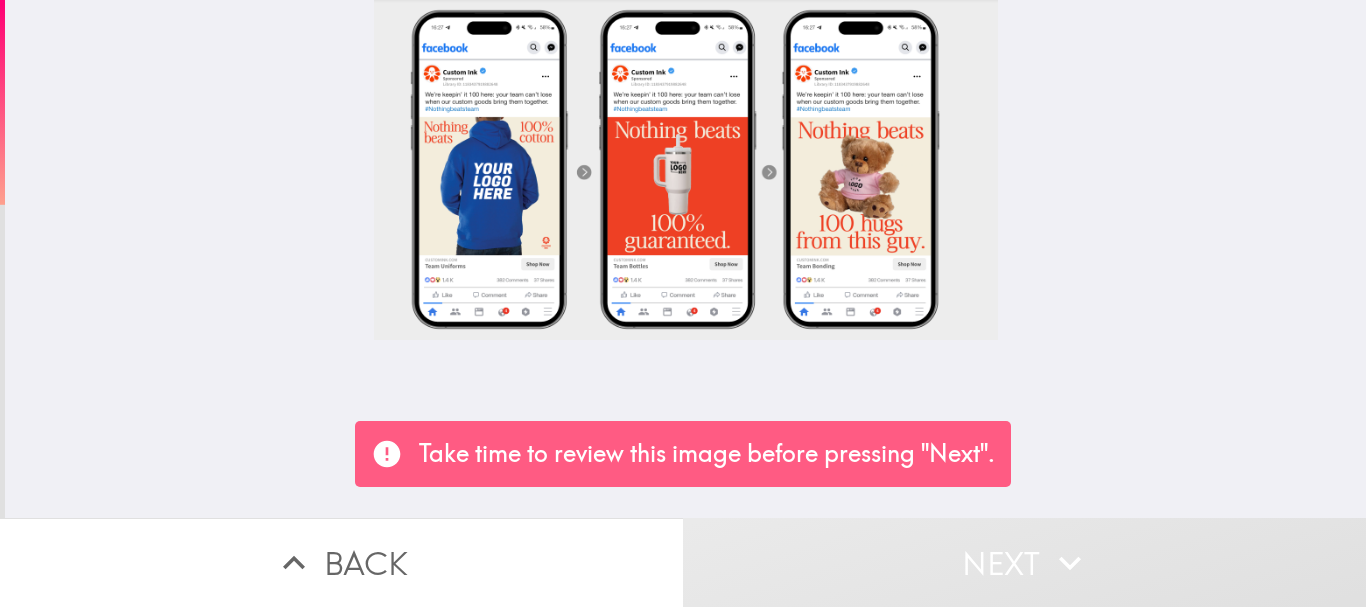 click on "Next" at bounding box center [1024, 562] 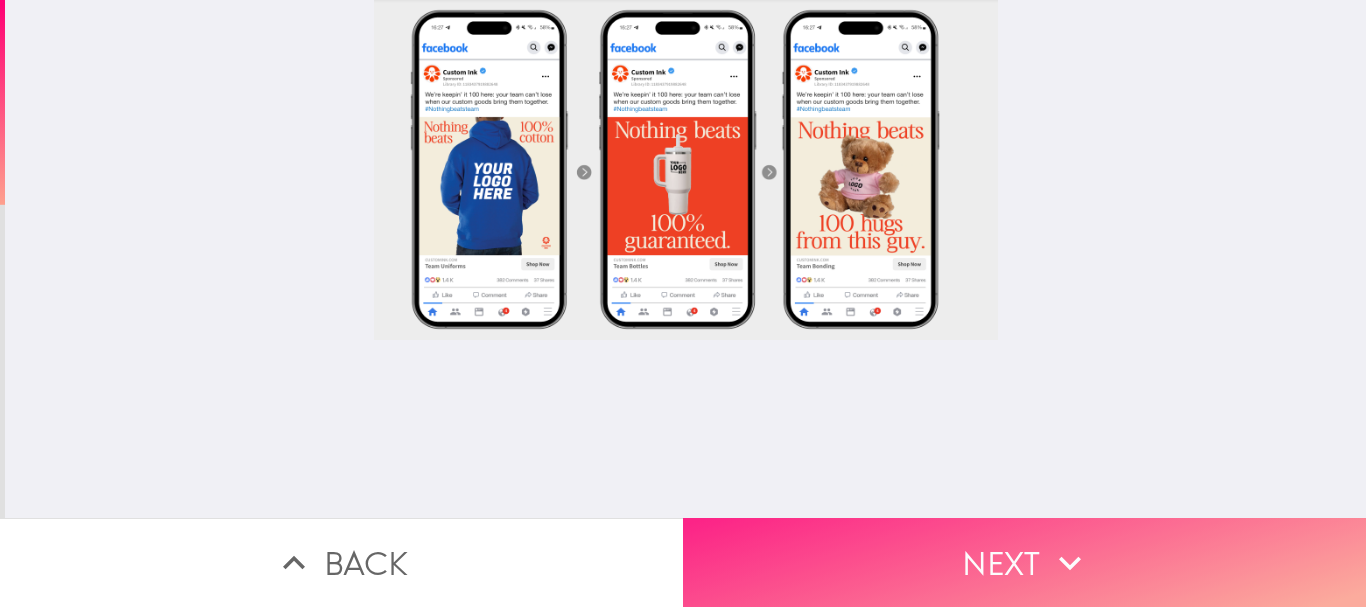 click on "Next" at bounding box center [1024, 562] 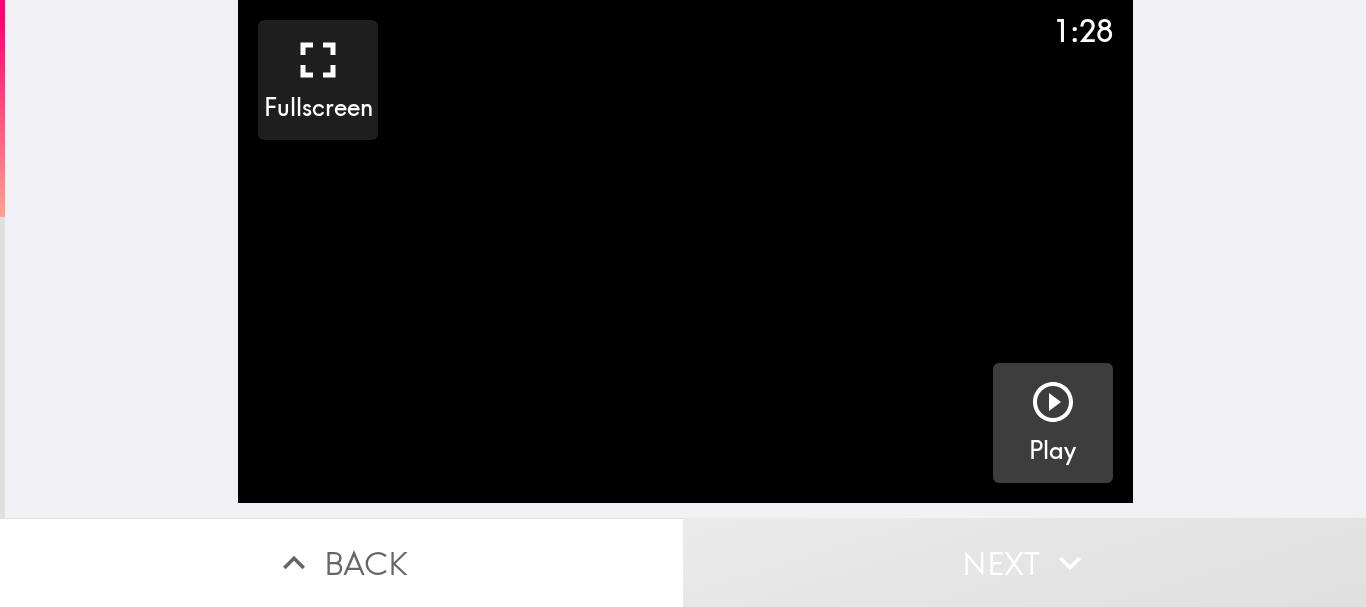 click on "Play" at bounding box center [1053, 423] 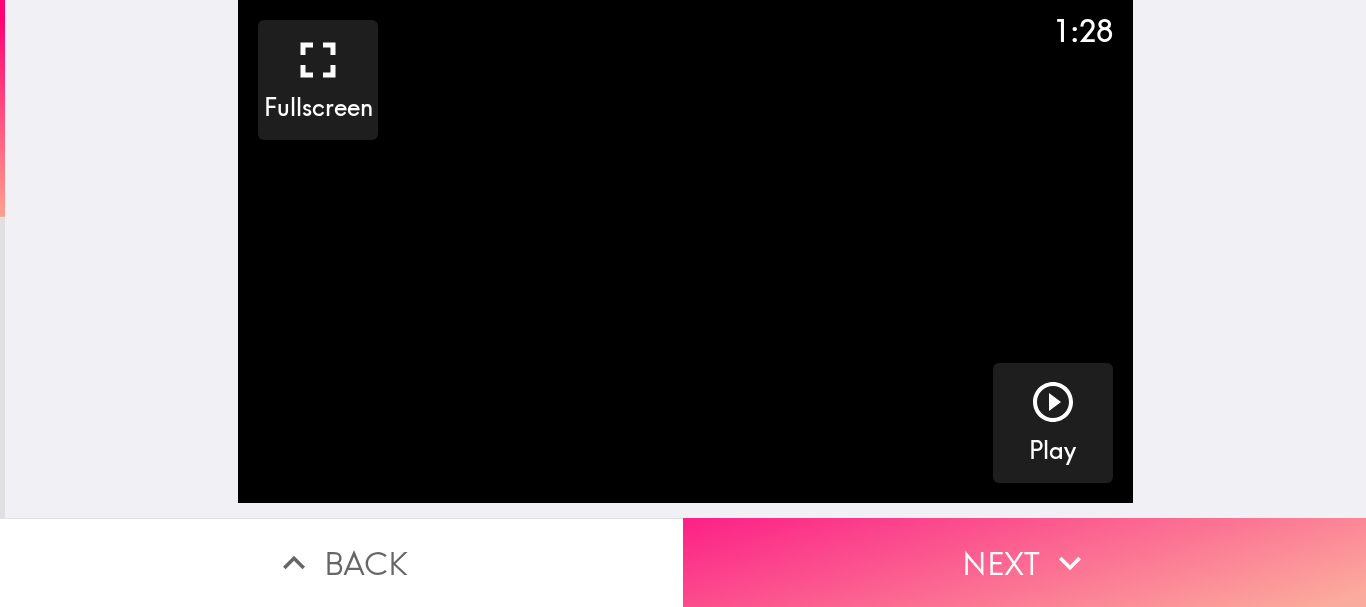 click on "Next" at bounding box center (1024, 562) 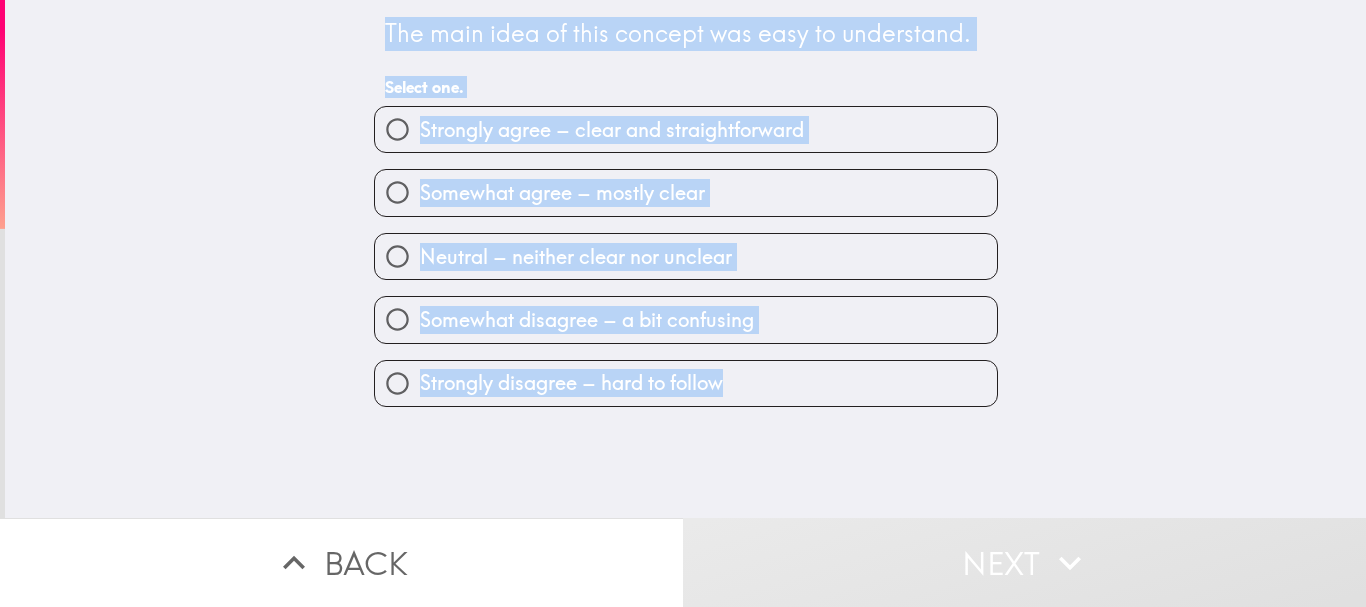 drag, startPoint x: 367, startPoint y: 28, endPoint x: 754, endPoint y: 390, distance: 529.9179 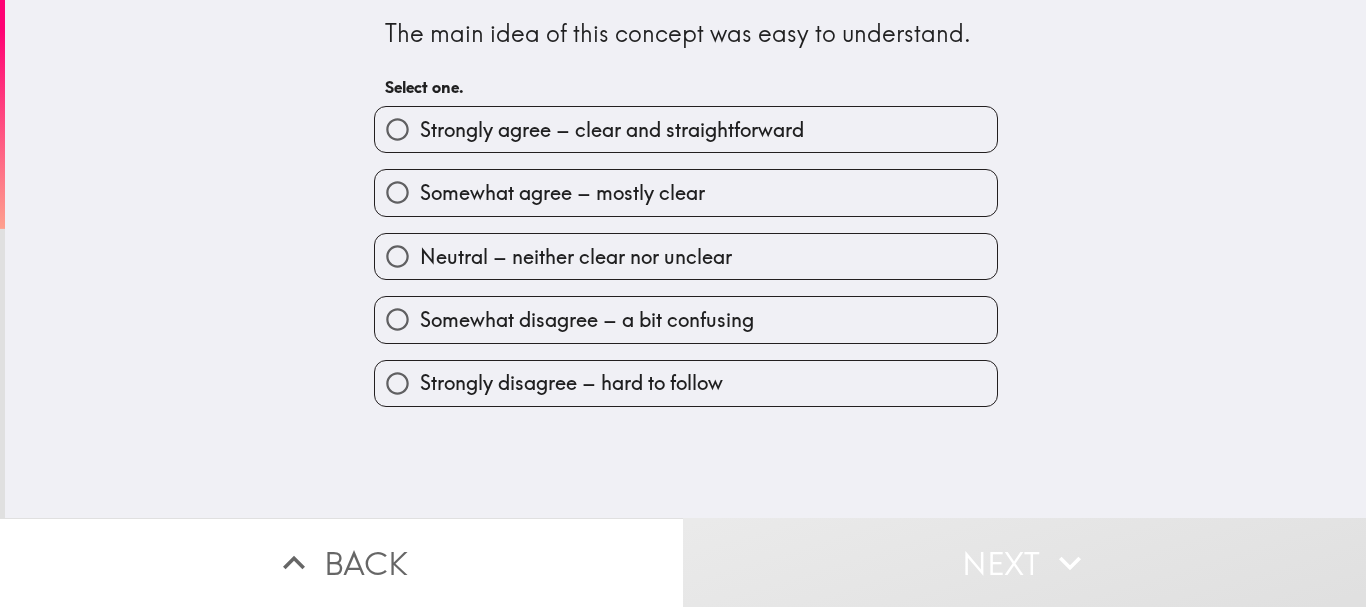 type 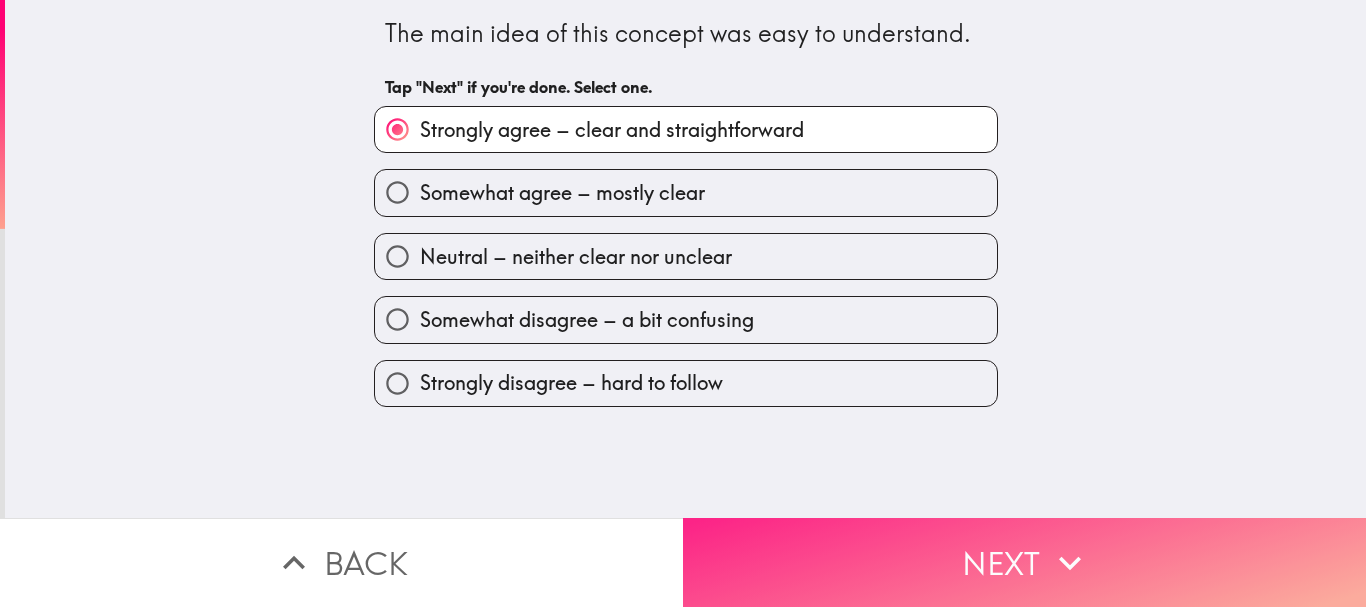 click on "Next" at bounding box center (1024, 562) 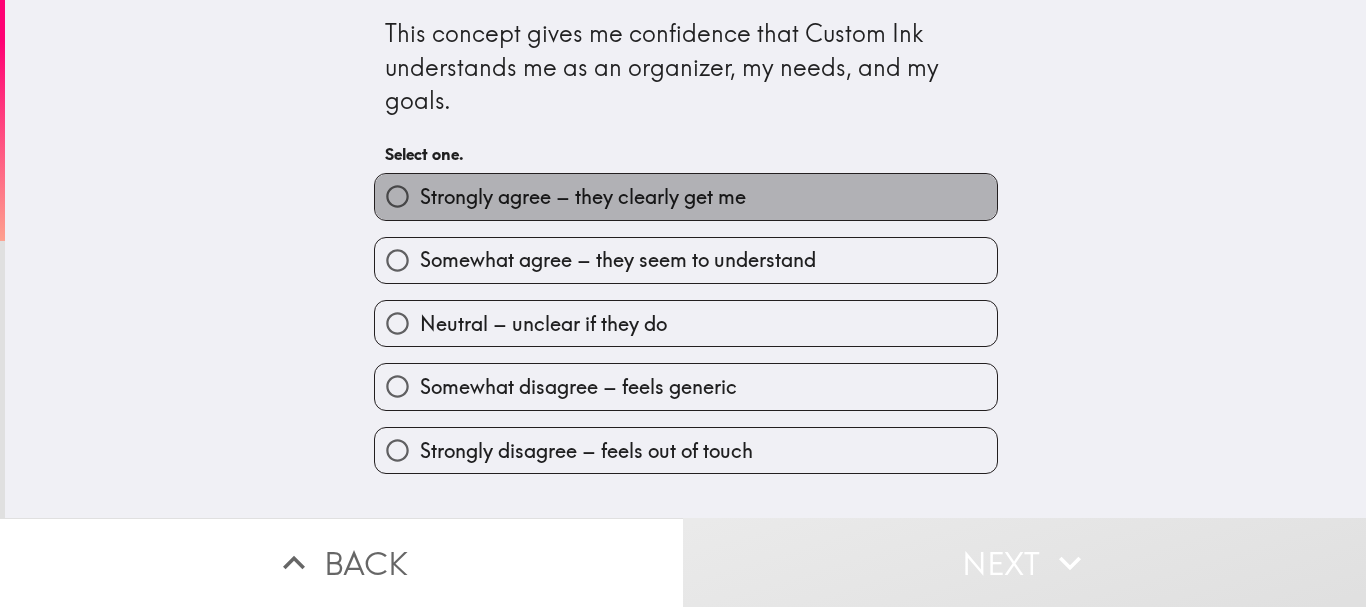 click on "Strongly agree – they clearly get me" at bounding box center [583, 197] 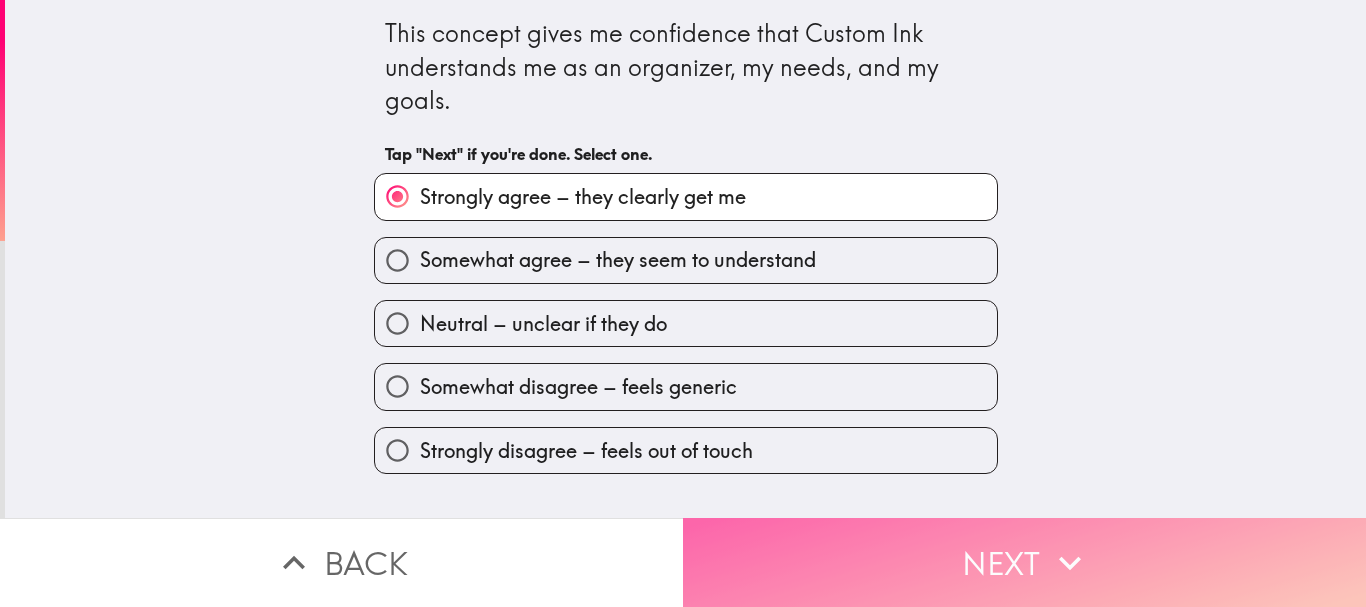 click on "Next" at bounding box center (1024, 562) 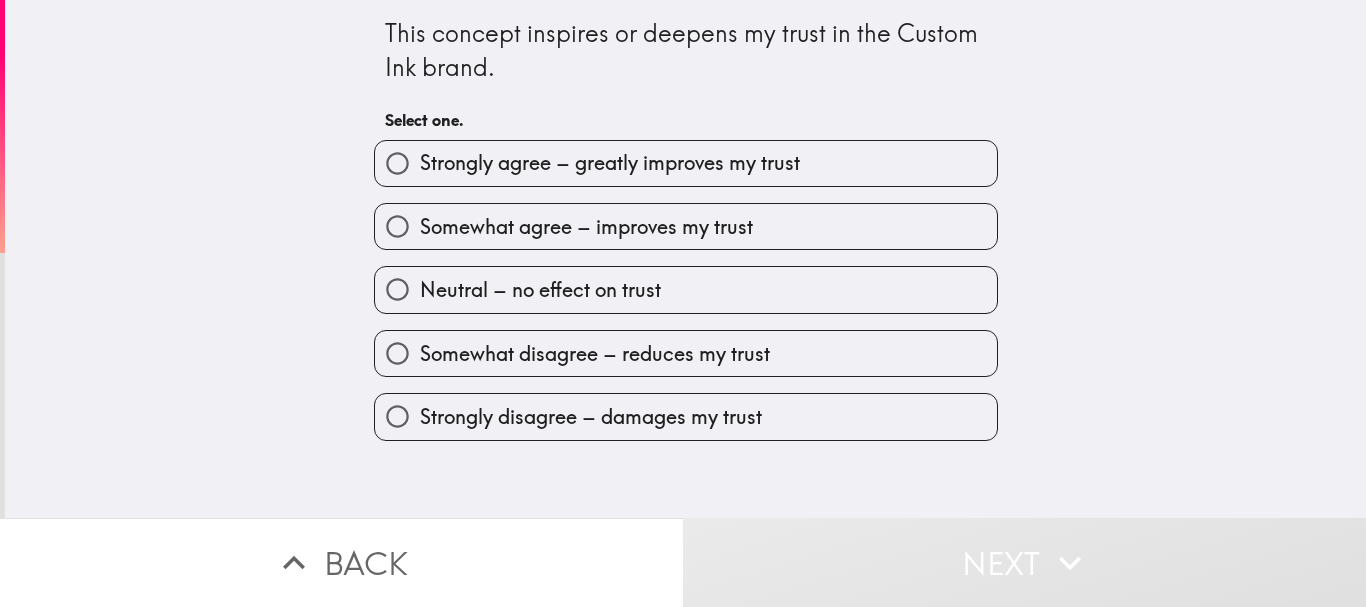 click on "Strongly agree – greatly improves my trust" at bounding box center (610, 163) 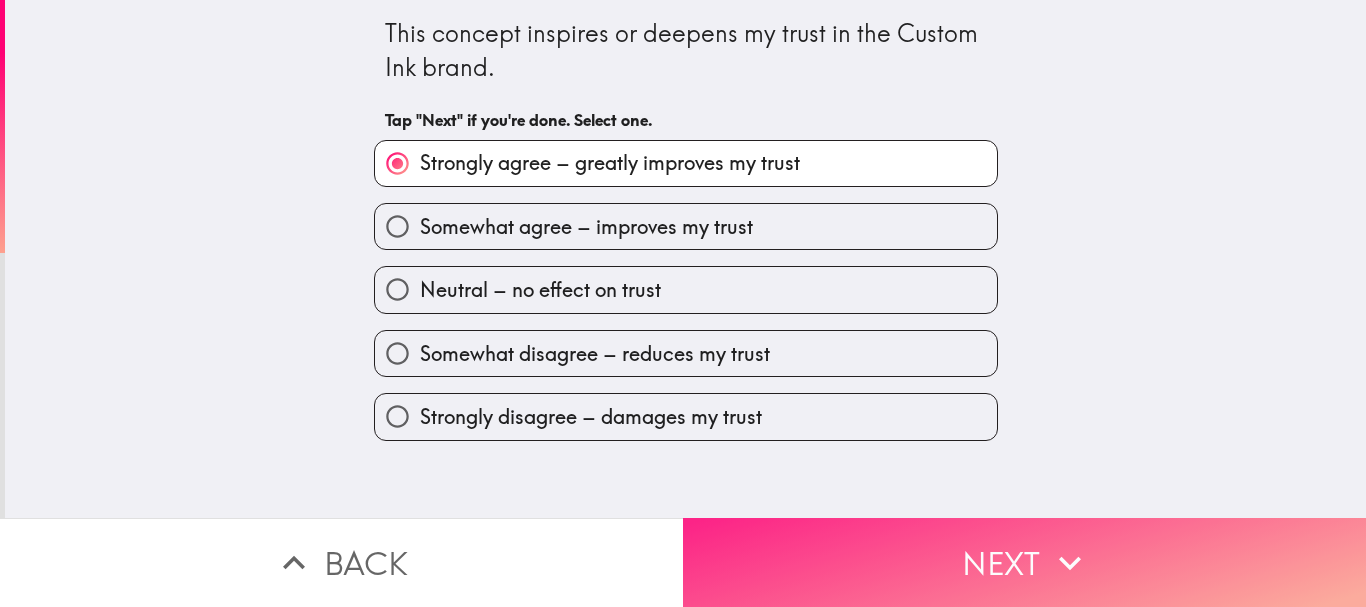 click on "Next" at bounding box center (1024, 562) 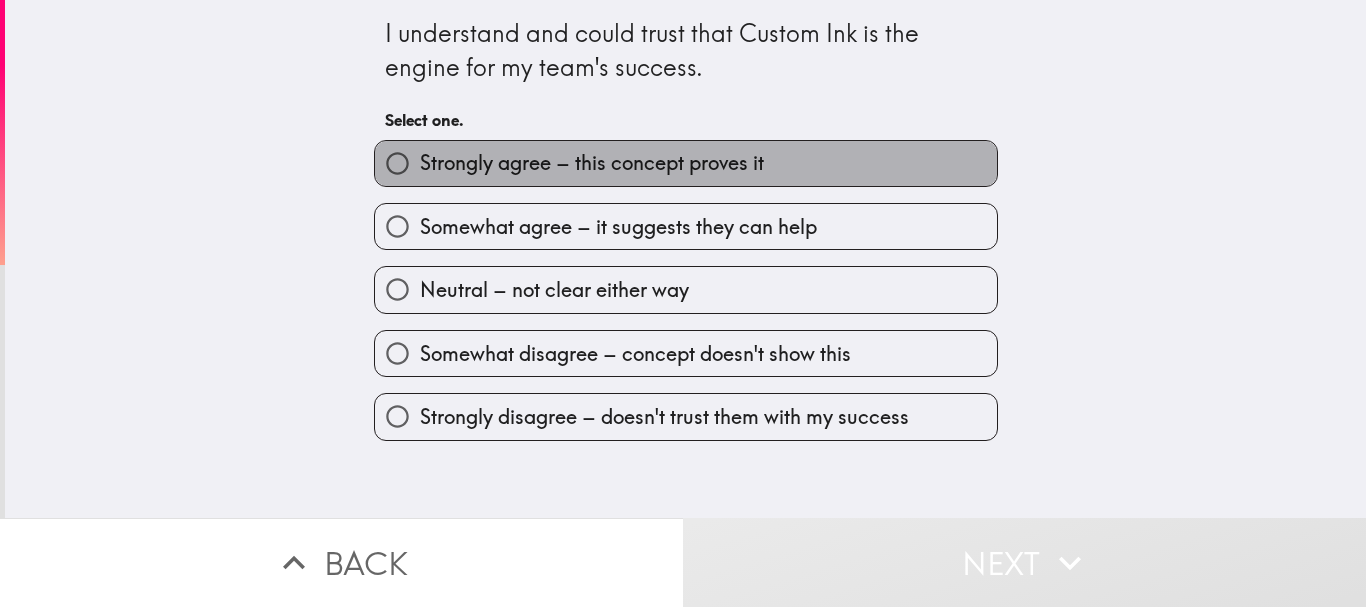 click on "Strongly agree – this concept proves it" at bounding box center (592, 163) 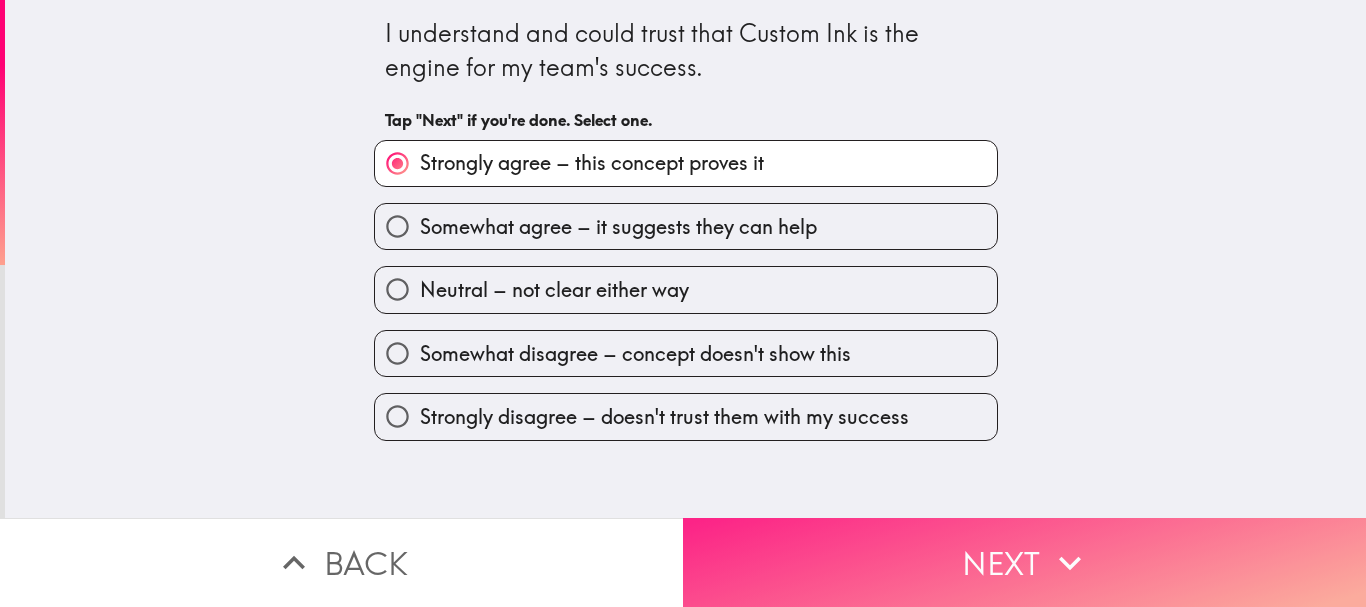 click on "Next" at bounding box center [1024, 562] 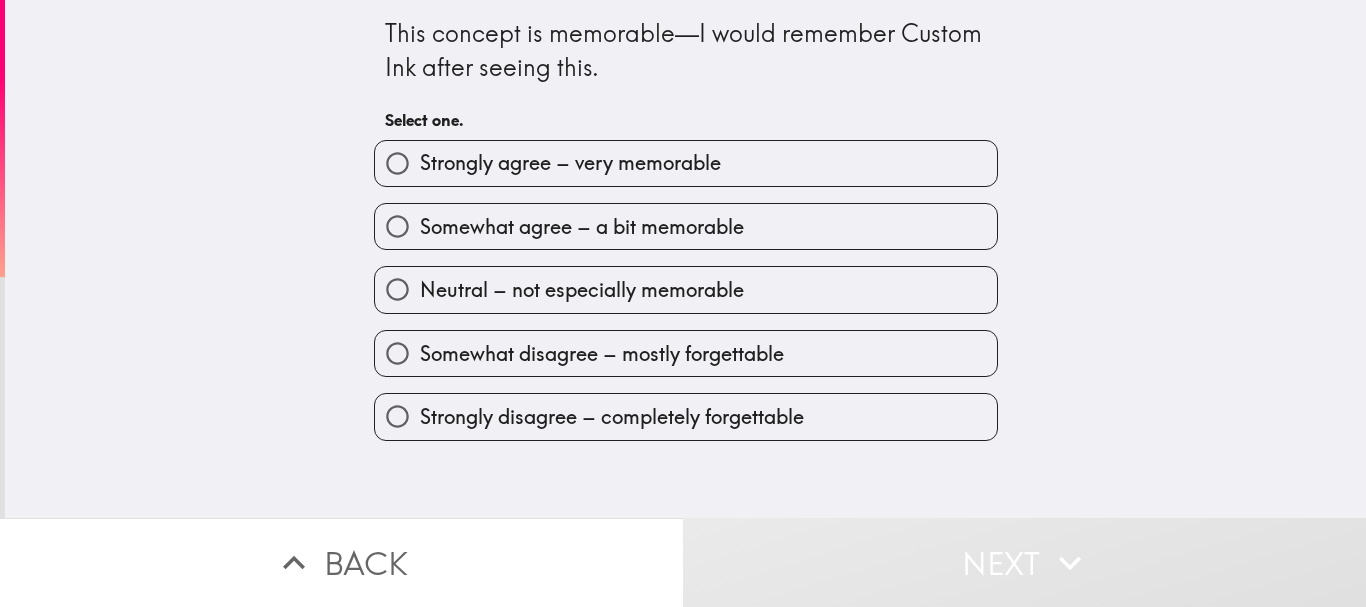 click on "Strongly agree – very memorable" at bounding box center (570, 163) 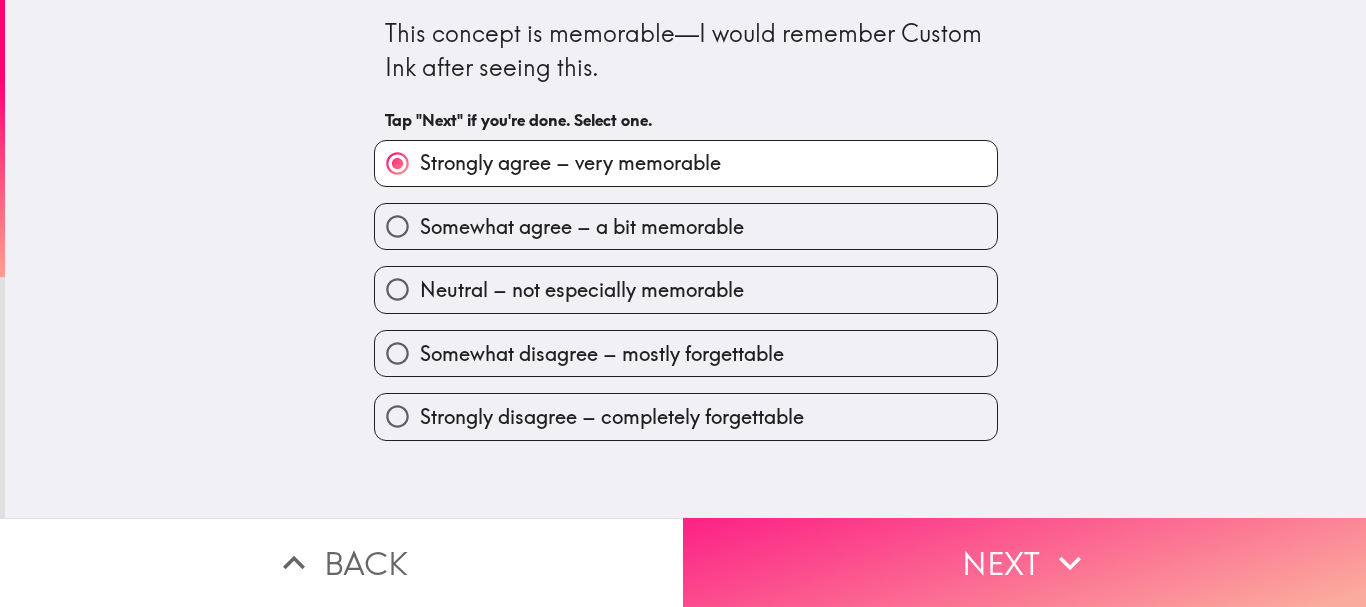 click on "Next" at bounding box center [1024, 562] 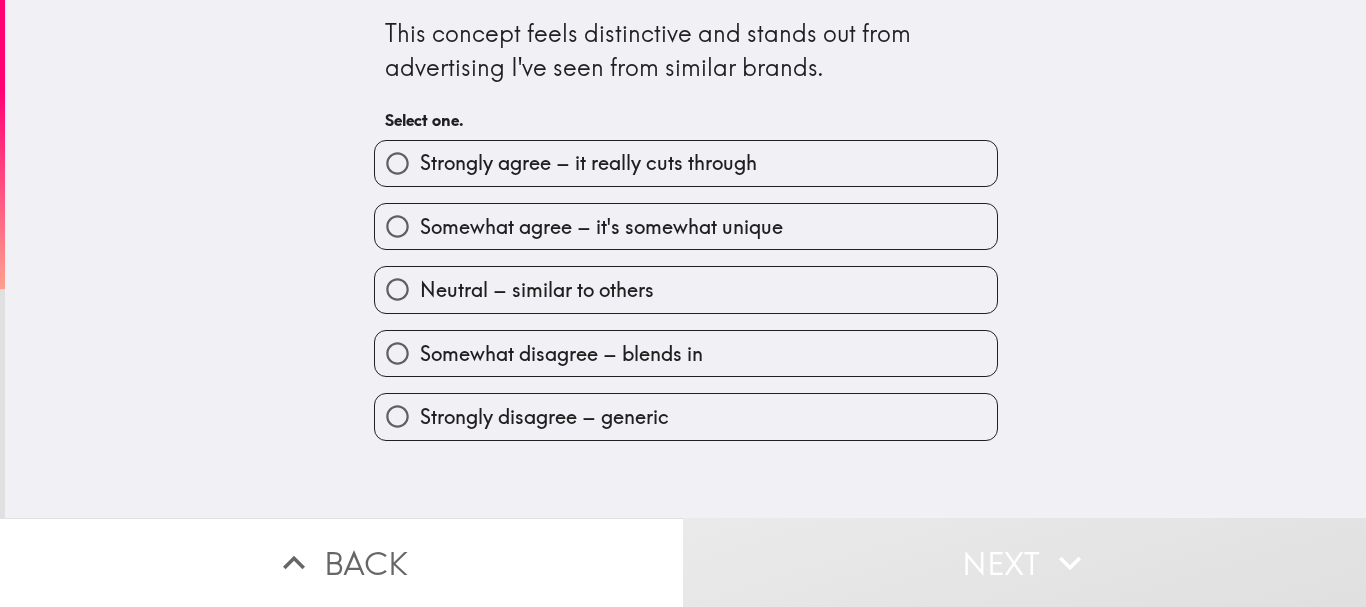 click on "Strongly agree – it really cuts through" at bounding box center (588, 163) 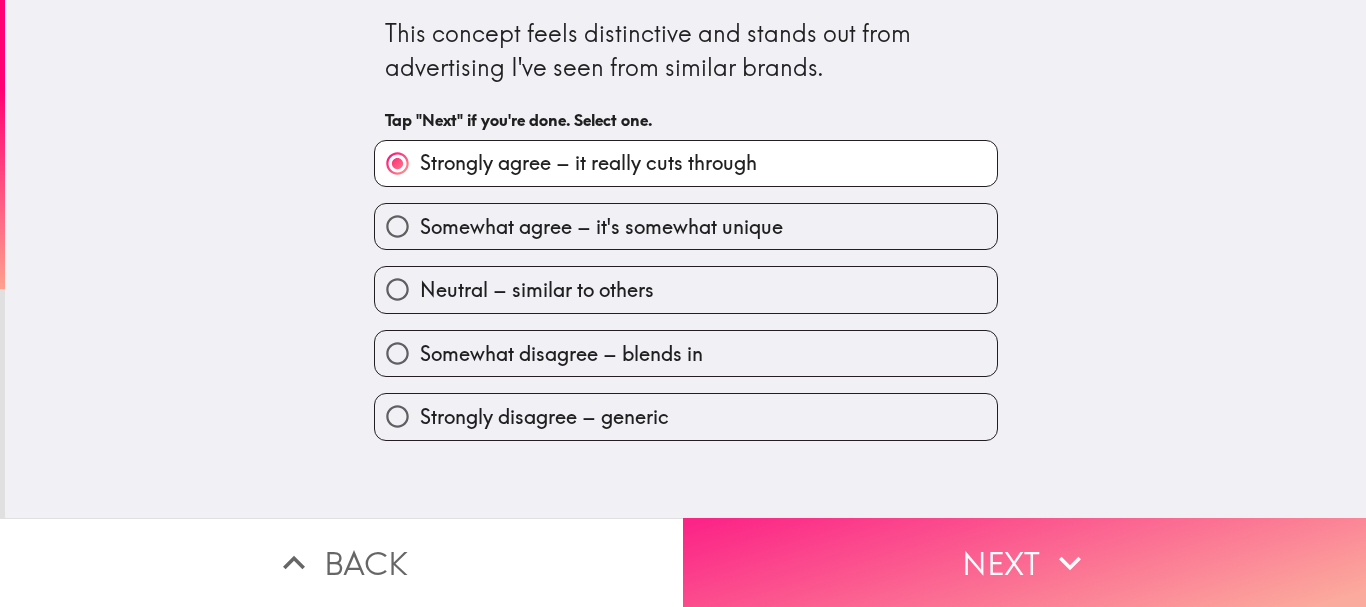 click on "Next" at bounding box center [1024, 562] 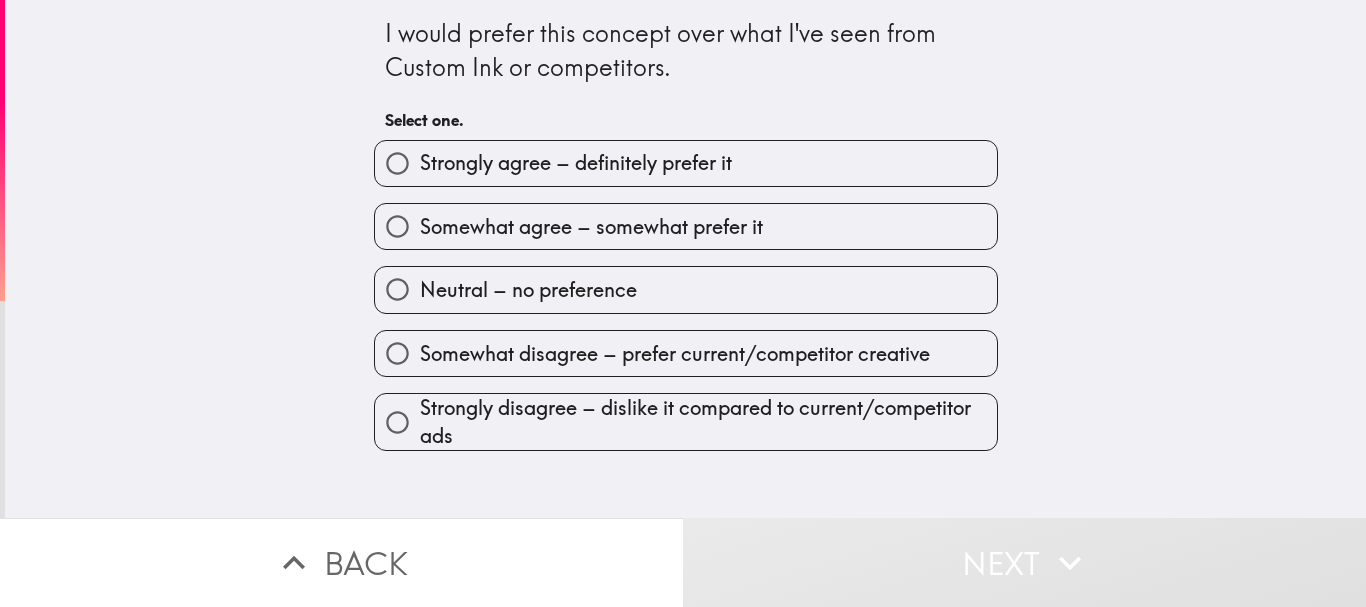 click on "Strongly agree – definitely prefer it" at bounding box center (576, 163) 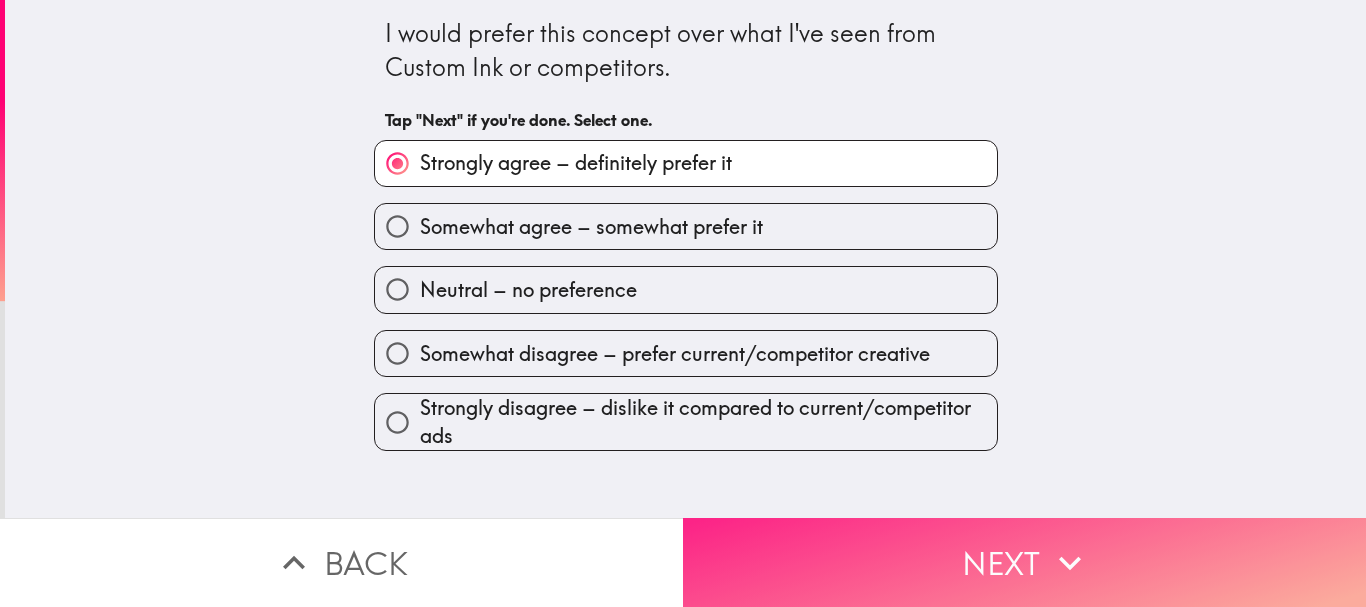 click on "Next" at bounding box center [1024, 562] 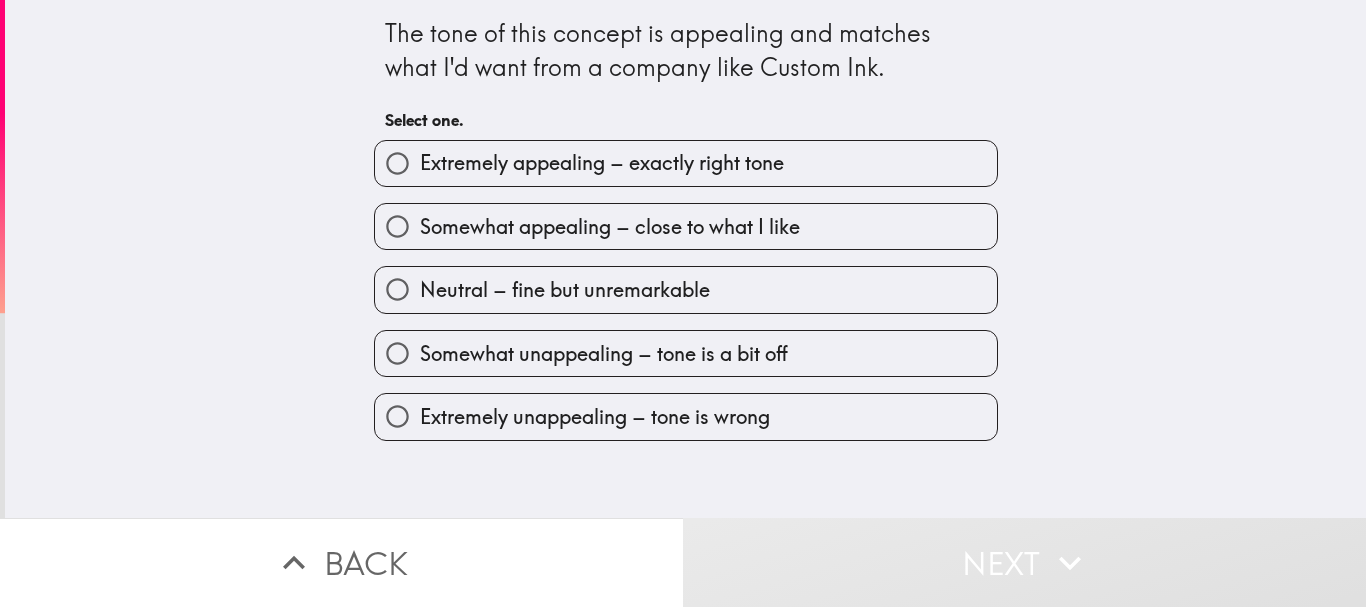 click on "Extremely appealing – exactly right tone" at bounding box center (602, 163) 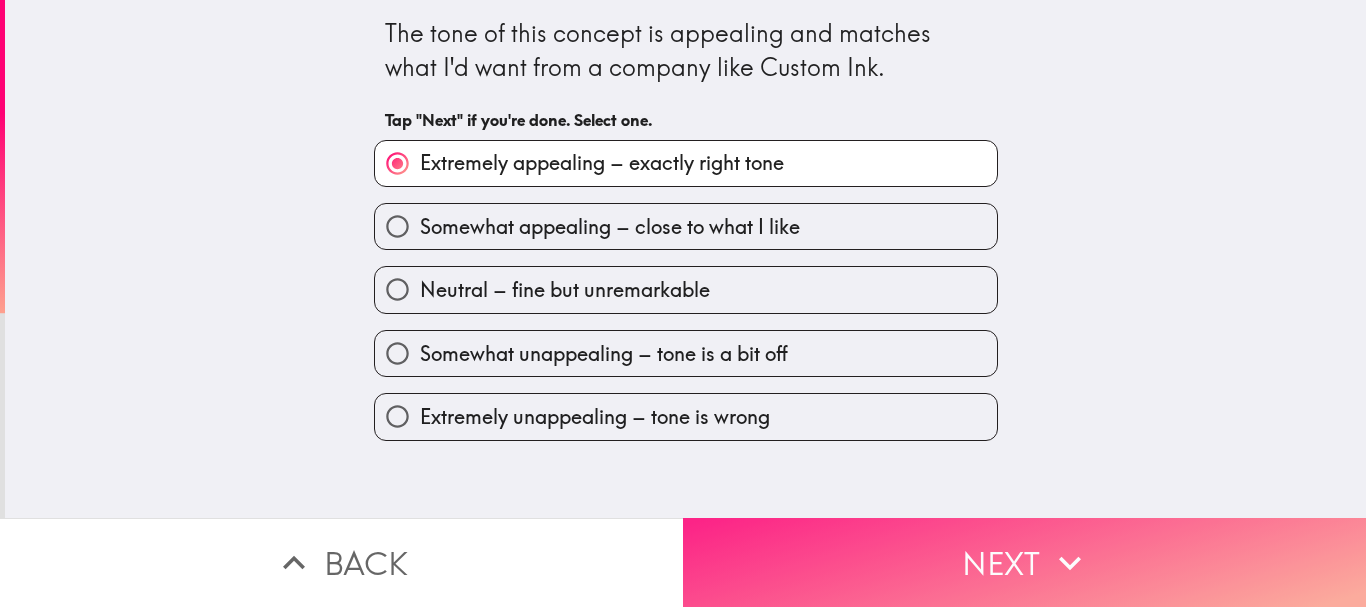 click on "Next" at bounding box center (1024, 562) 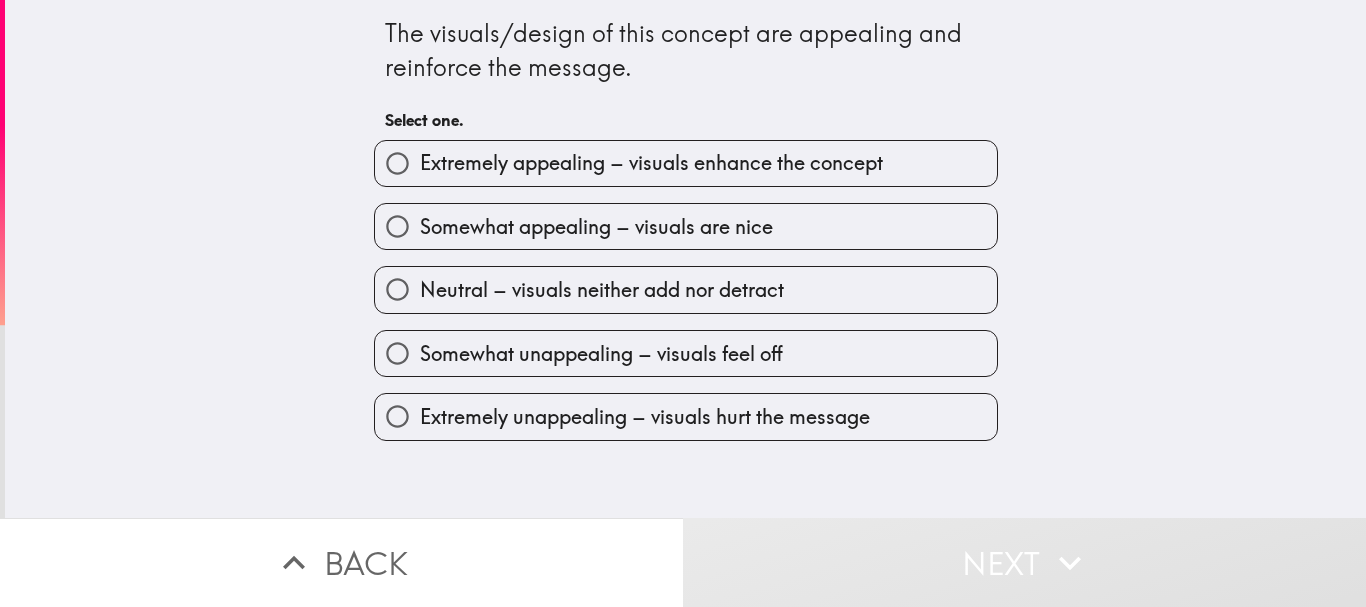 click on "Extremely appealing – visuals enhance the concept" at bounding box center (651, 163) 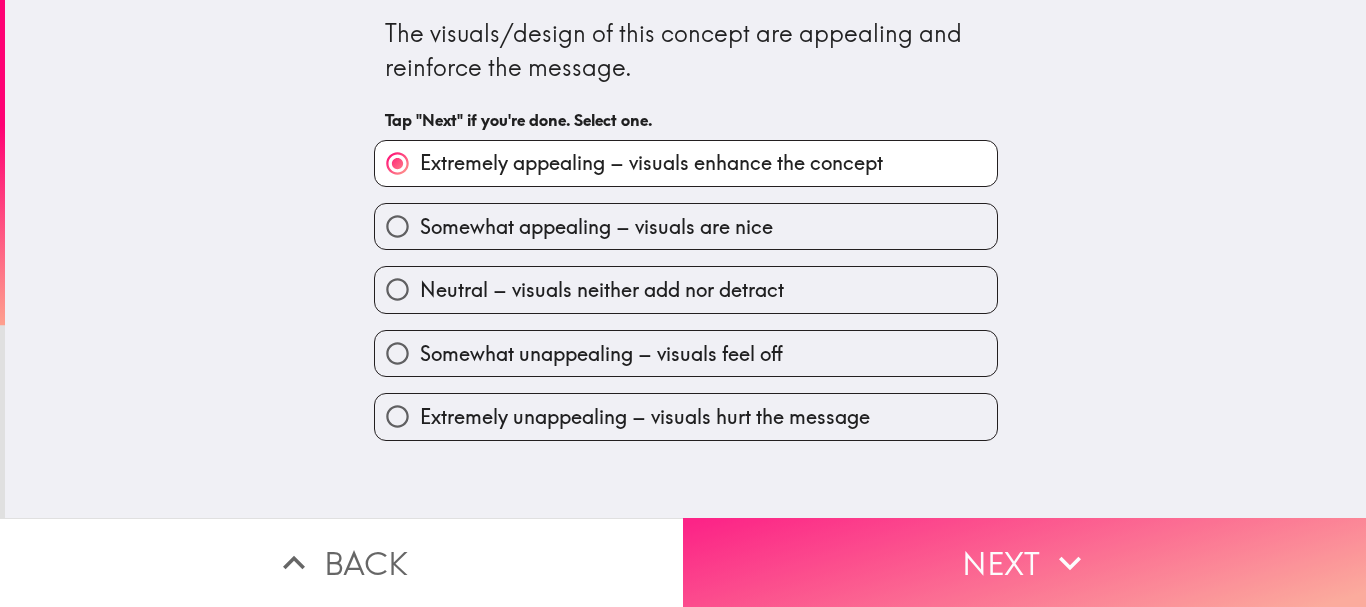 click on "Next" at bounding box center (1024, 562) 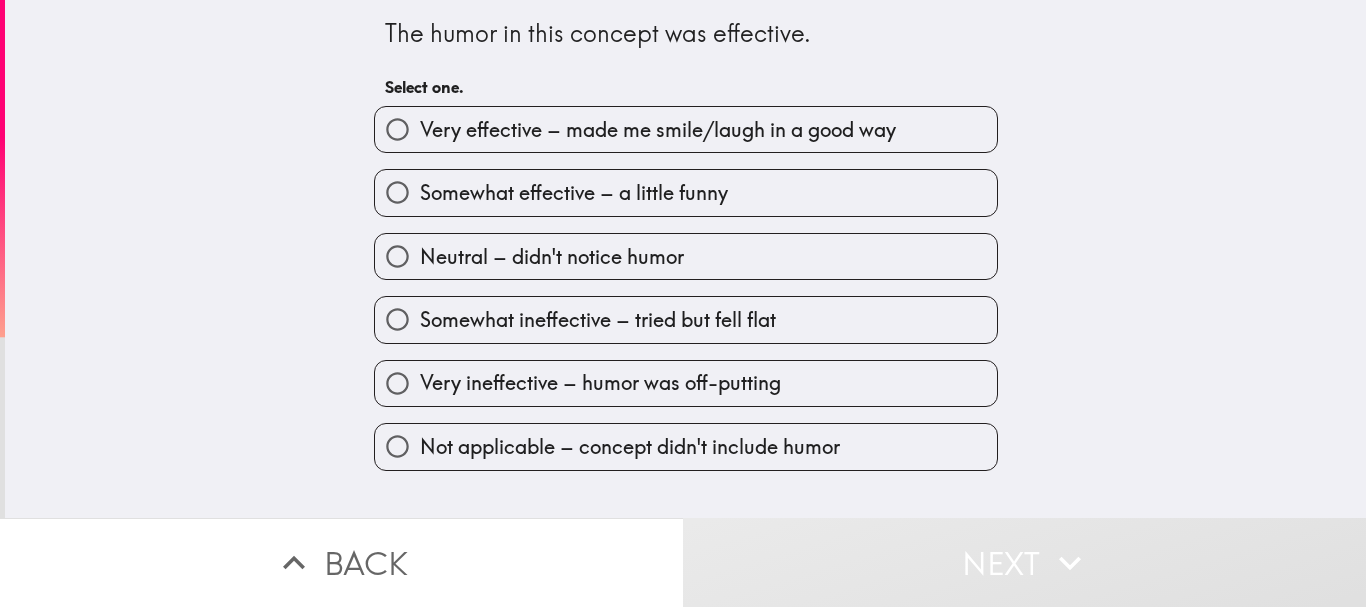 click on "Very effective – made me smile/laugh in a good way" at bounding box center [658, 130] 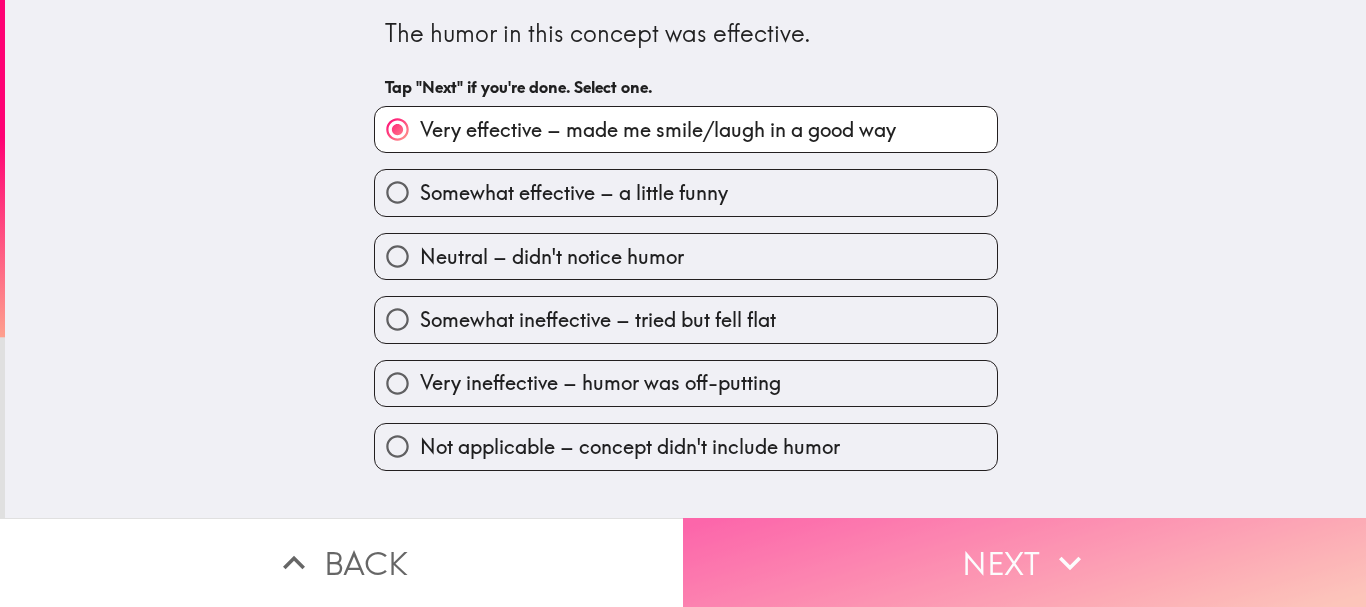 click on "Next" at bounding box center (1024, 562) 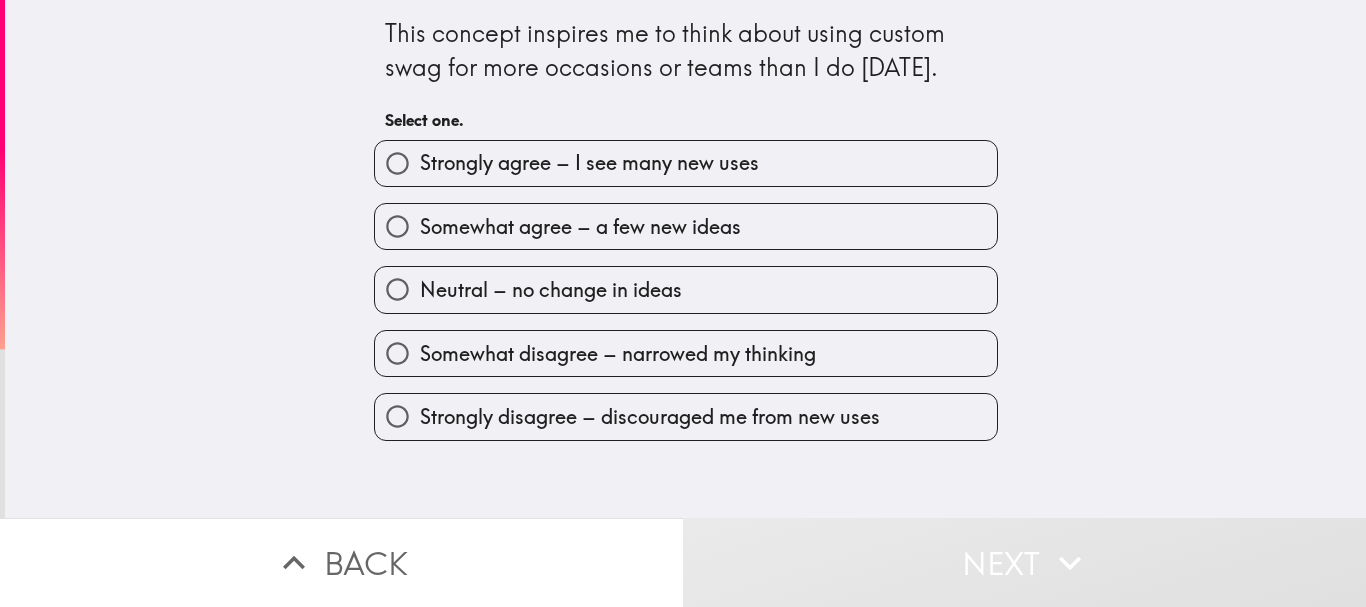click on "Strongly agree – I see many new uses" at bounding box center (589, 163) 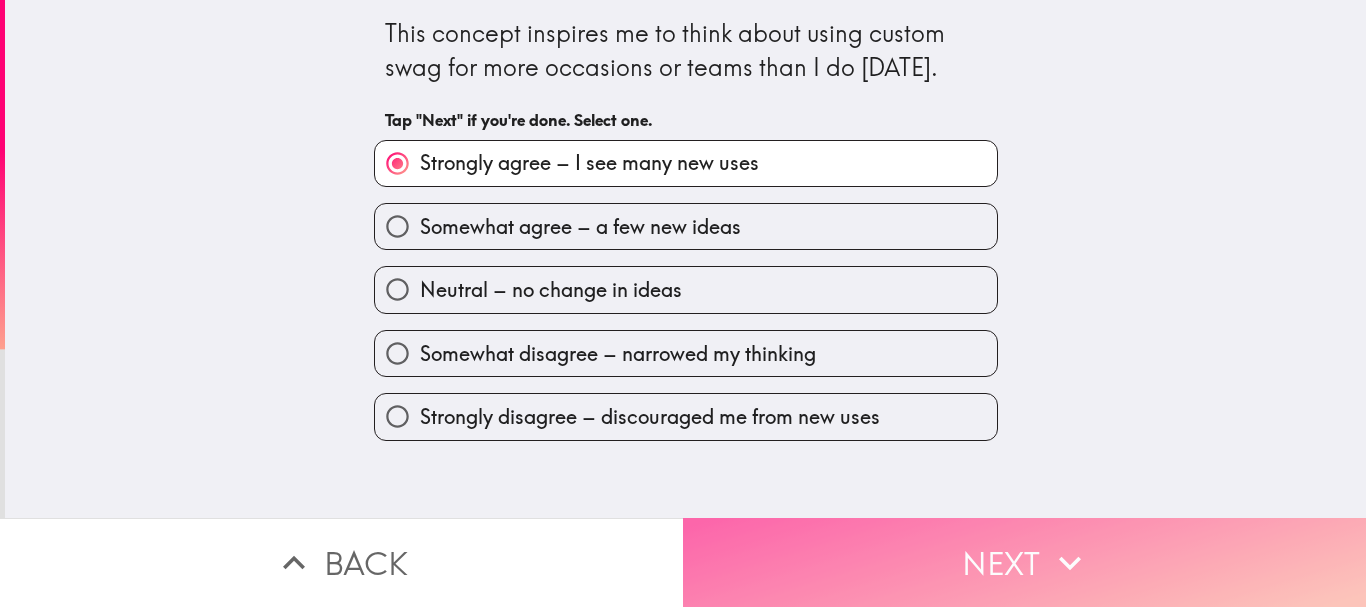 click on "Next" at bounding box center (1024, 562) 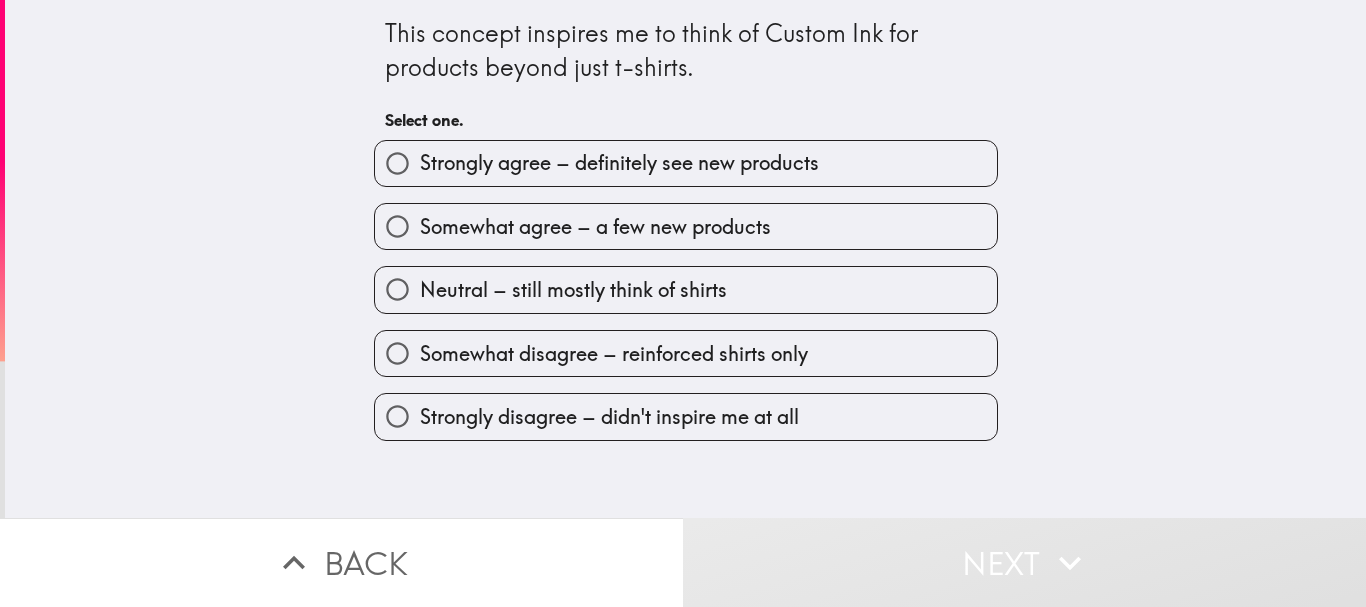 click on "Somewhat agree – a few new products" at bounding box center (595, 227) 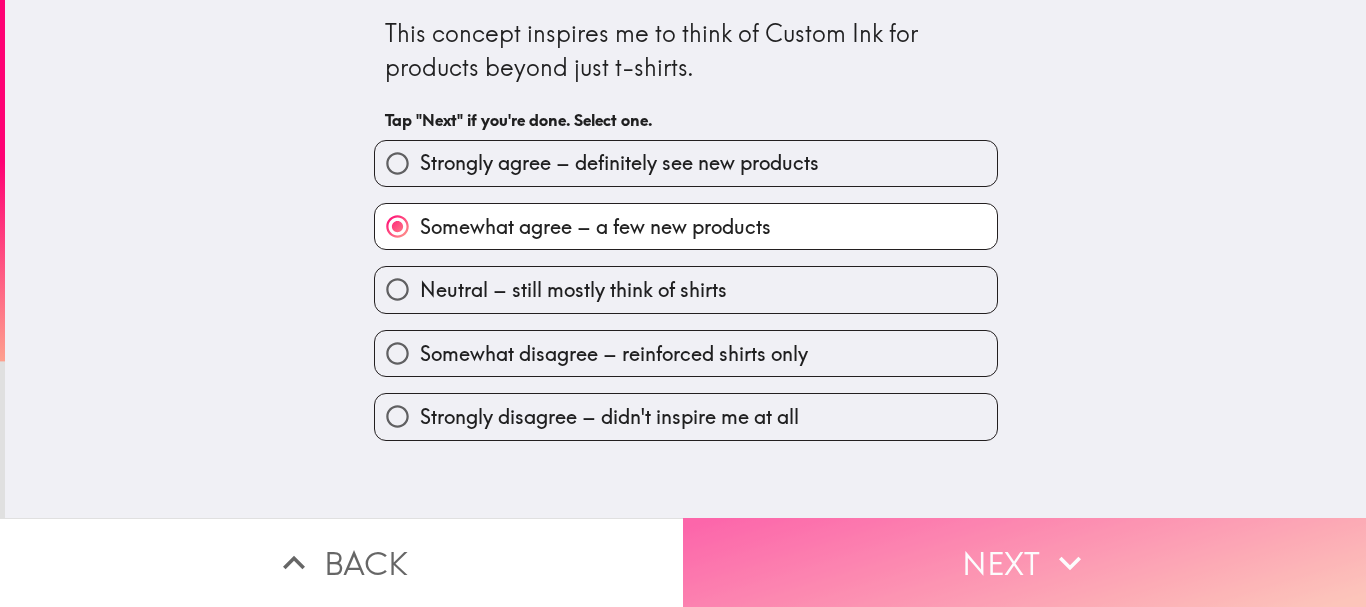 click on "Next" at bounding box center (1024, 562) 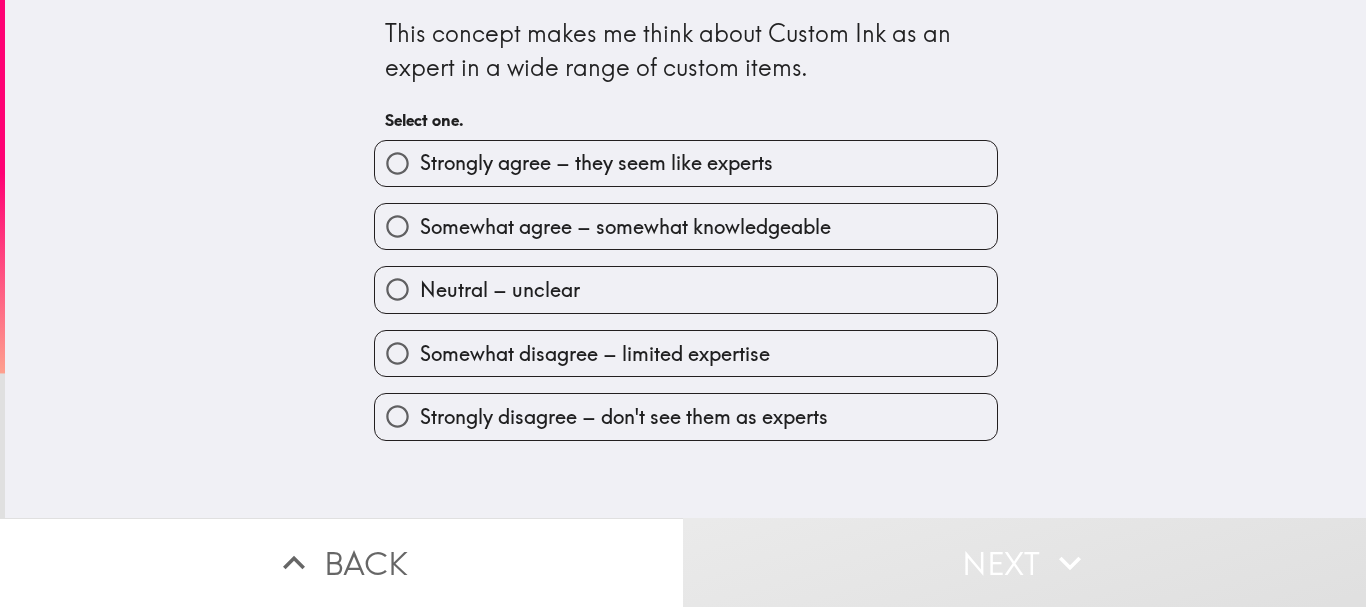 click on "Strongly agree – they seem like experts" at bounding box center (686, 163) 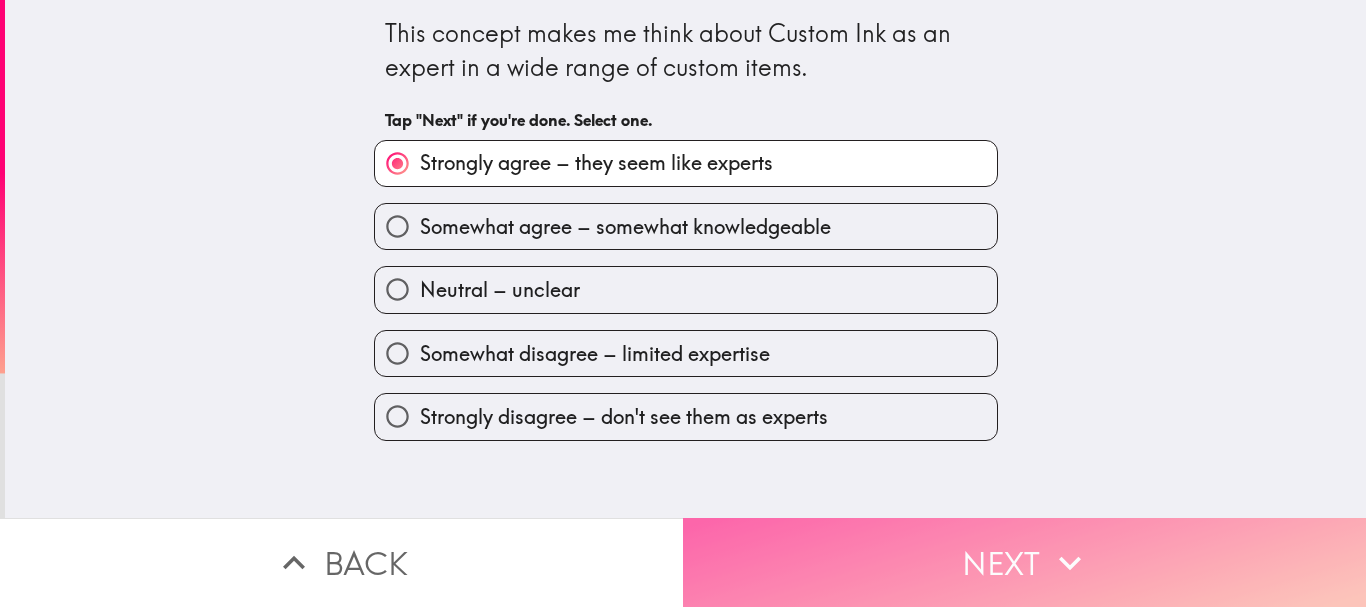 click on "Next" at bounding box center (1024, 562) 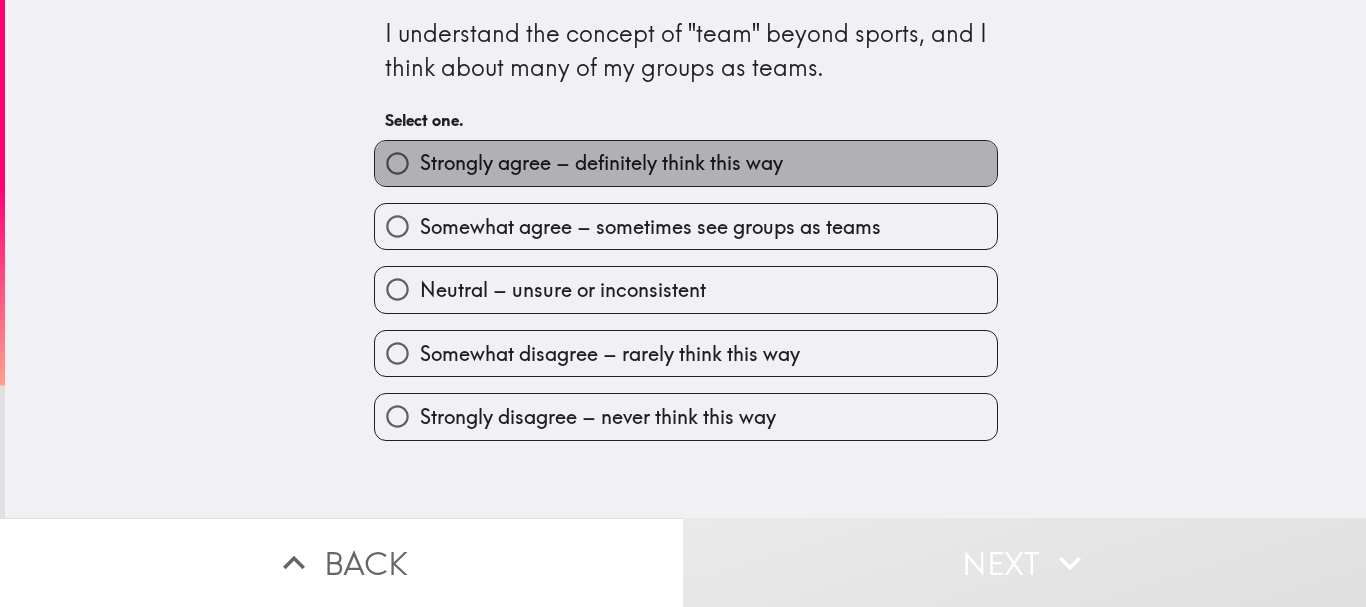 click on "Strongly agree – definitely think this way" at bounding box center [686, 163] 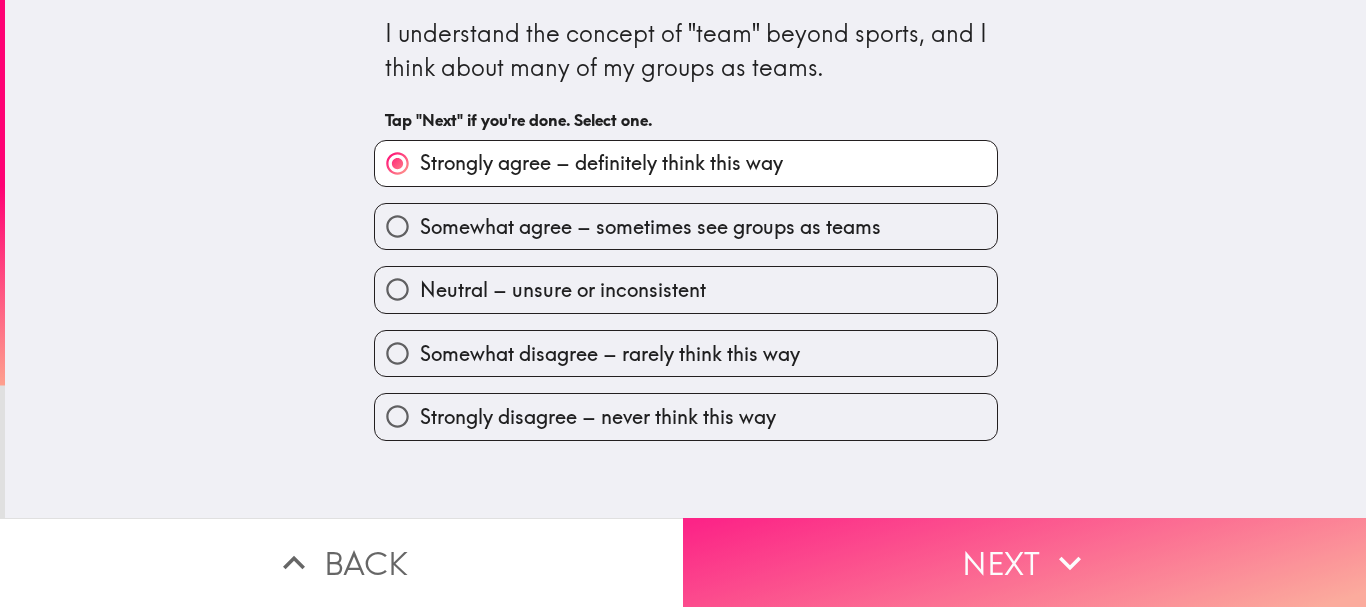 click on "Next" at bounding box center [1024, 562] 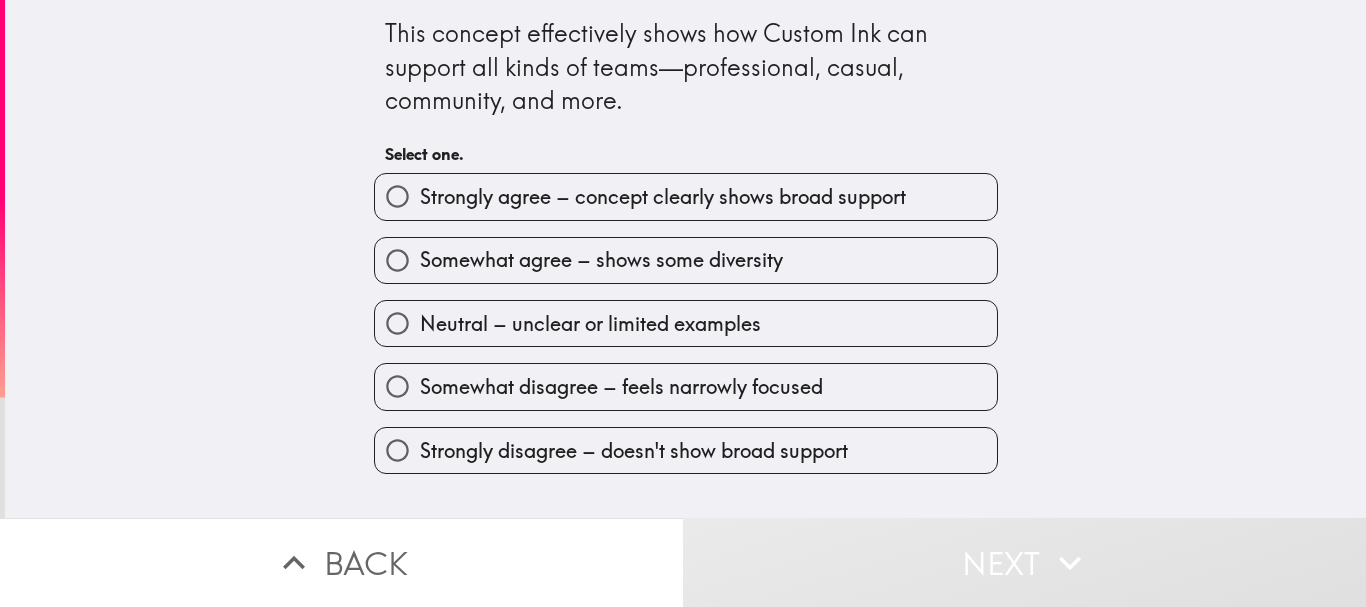 click on "Strongly agree – concept clearly shows broad support" at bounding box center [663, 197] 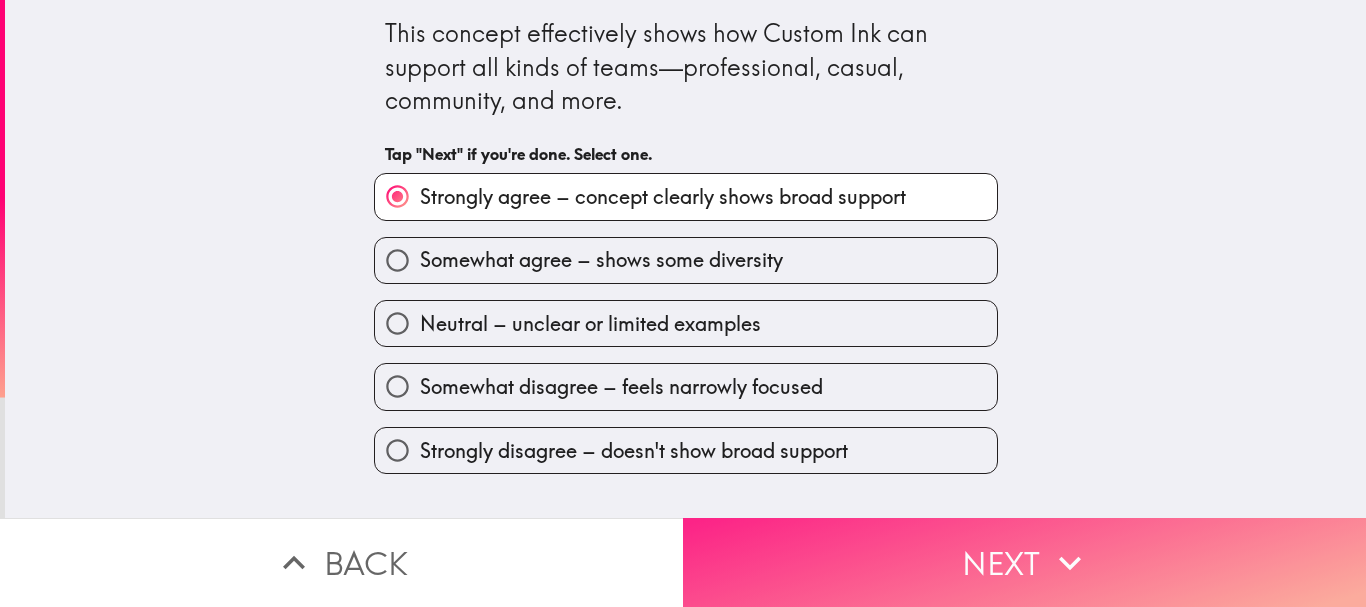 click on "Next" at bounding box center [1024, 562] 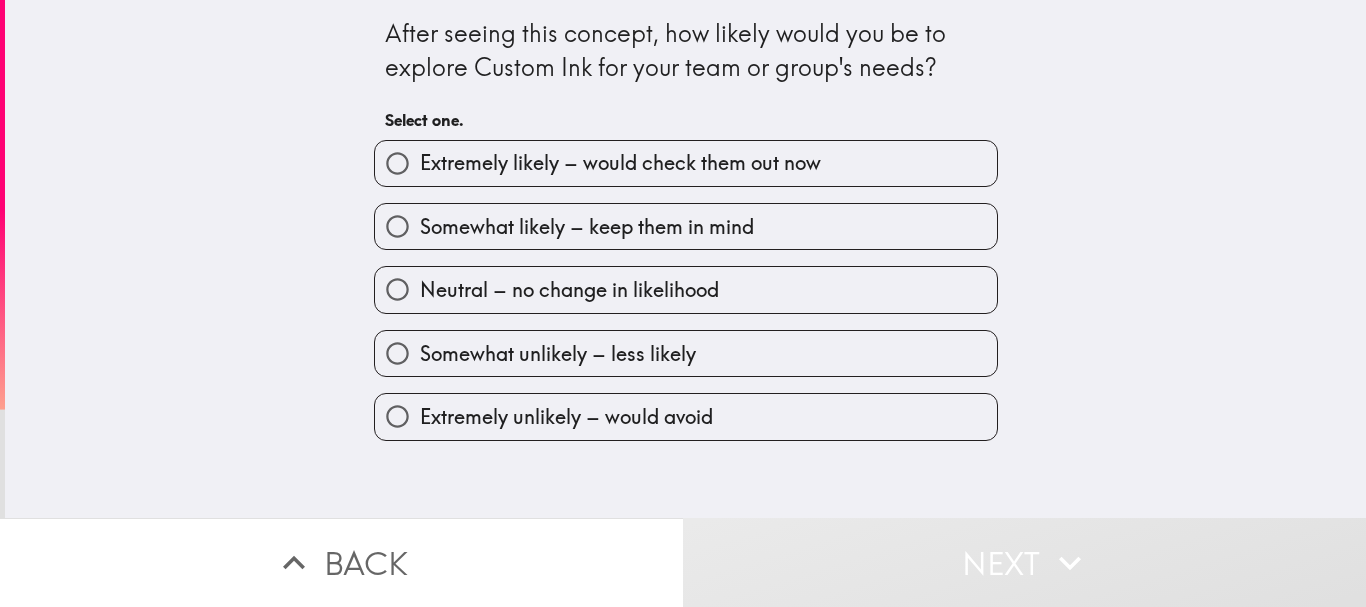 click on "Somewhat likely – keep them in mind" at bounding box center [587, 227] 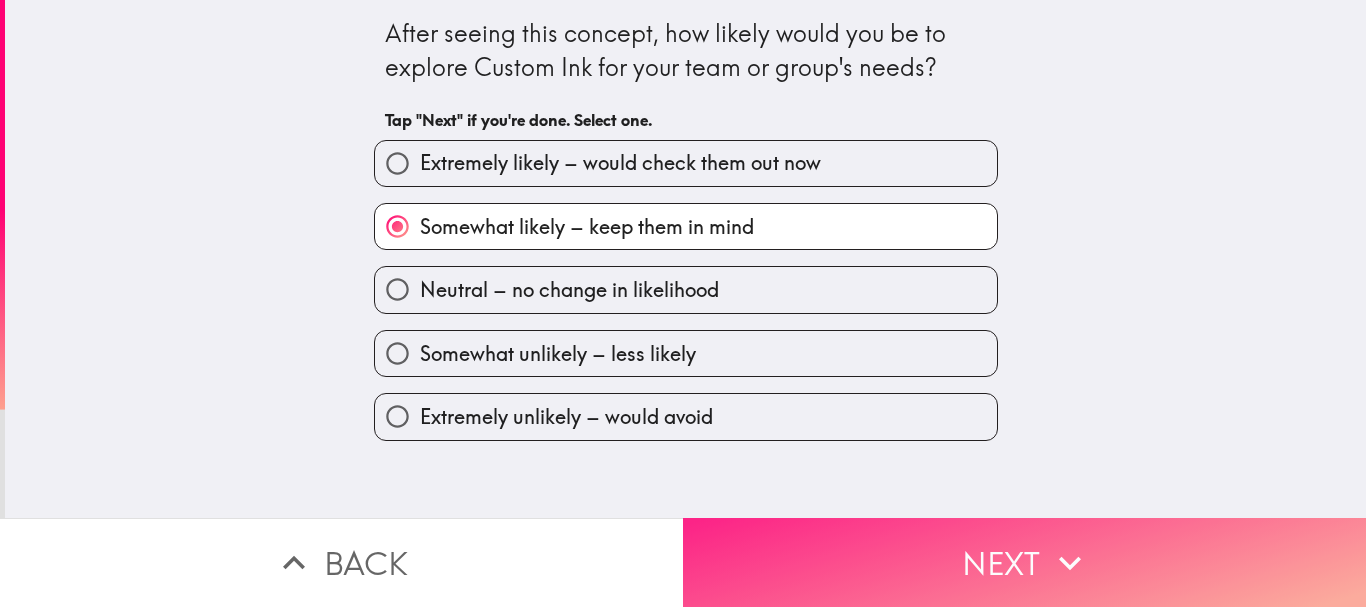 click on "Next" at bounding box center (1024, 562) 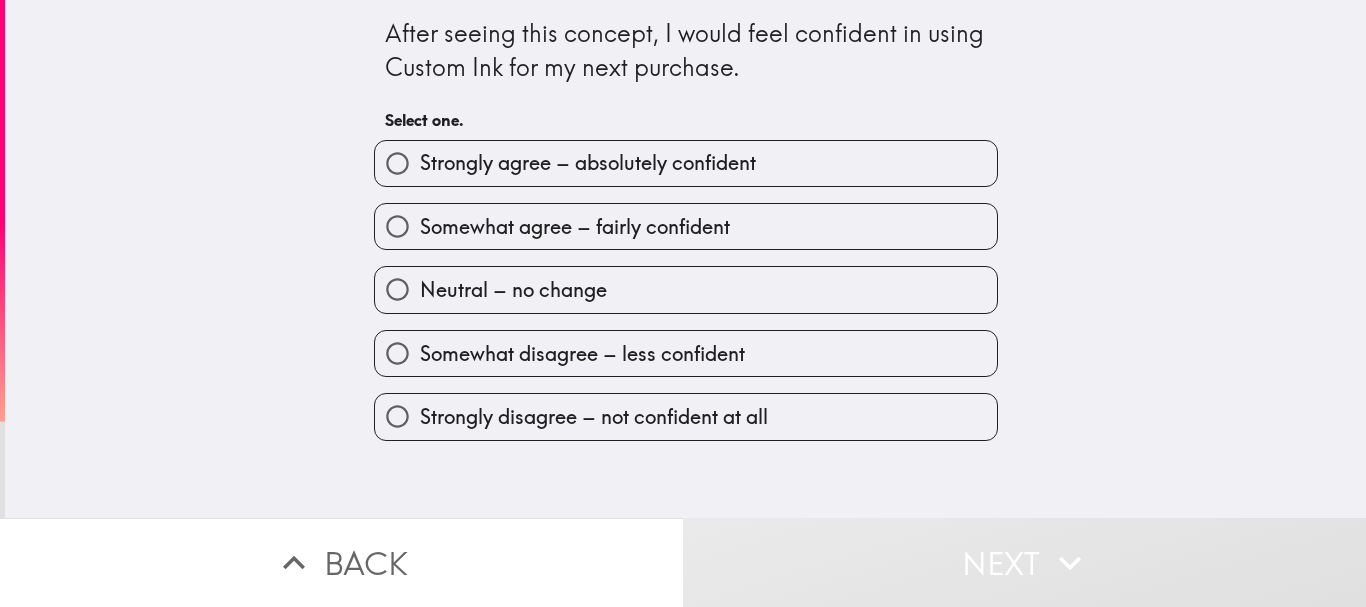 click on "Strongly agree – absolutely confident" at bounding box center [588, 163] 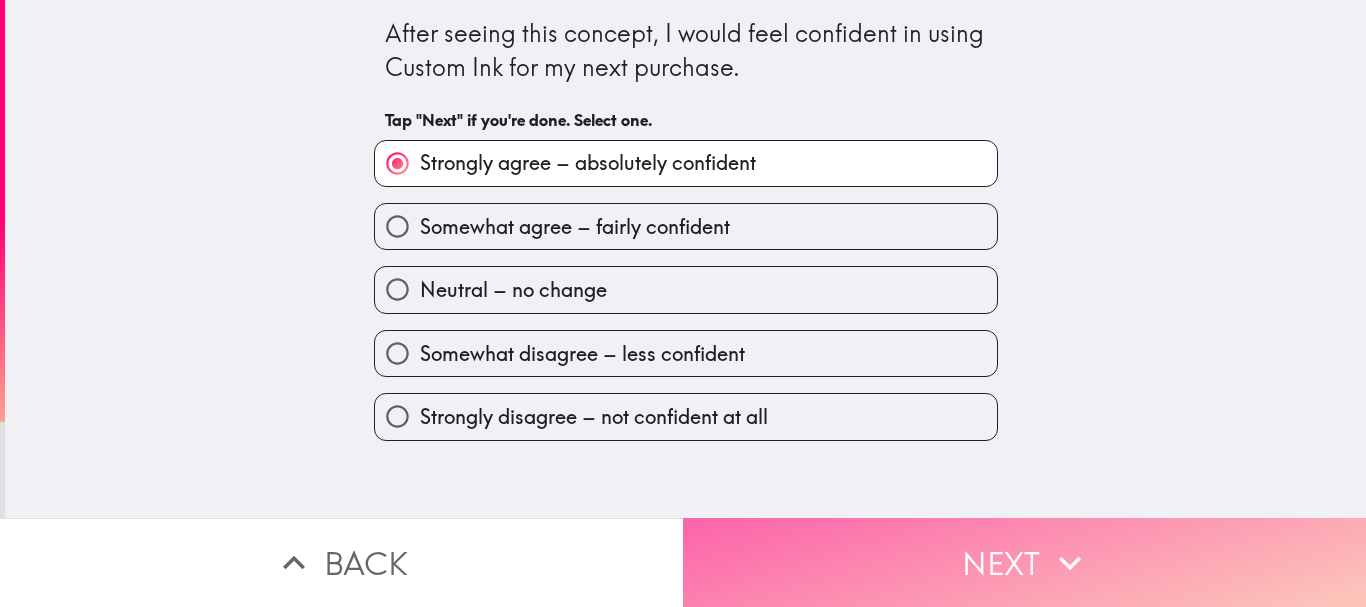 click on "Next" at bounding box center [1024, 562] 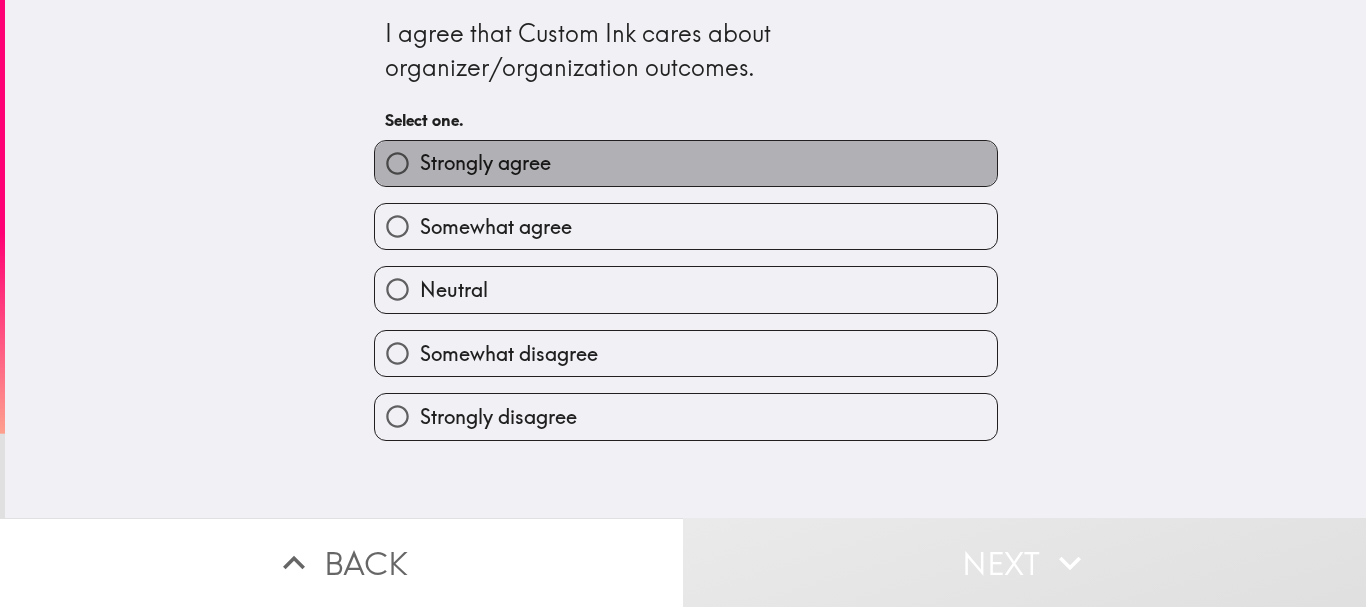 click on "Strongly agree" at bounding box center (485, 163) 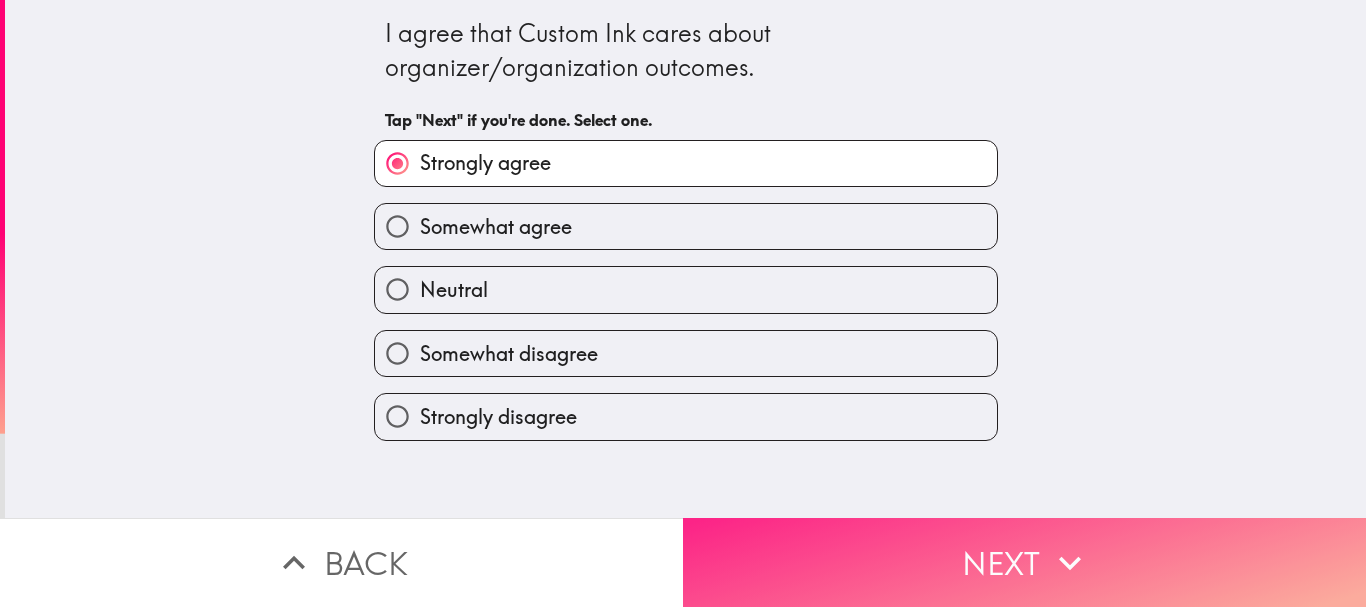 click on "Next" at bounding box center (1024, 562) 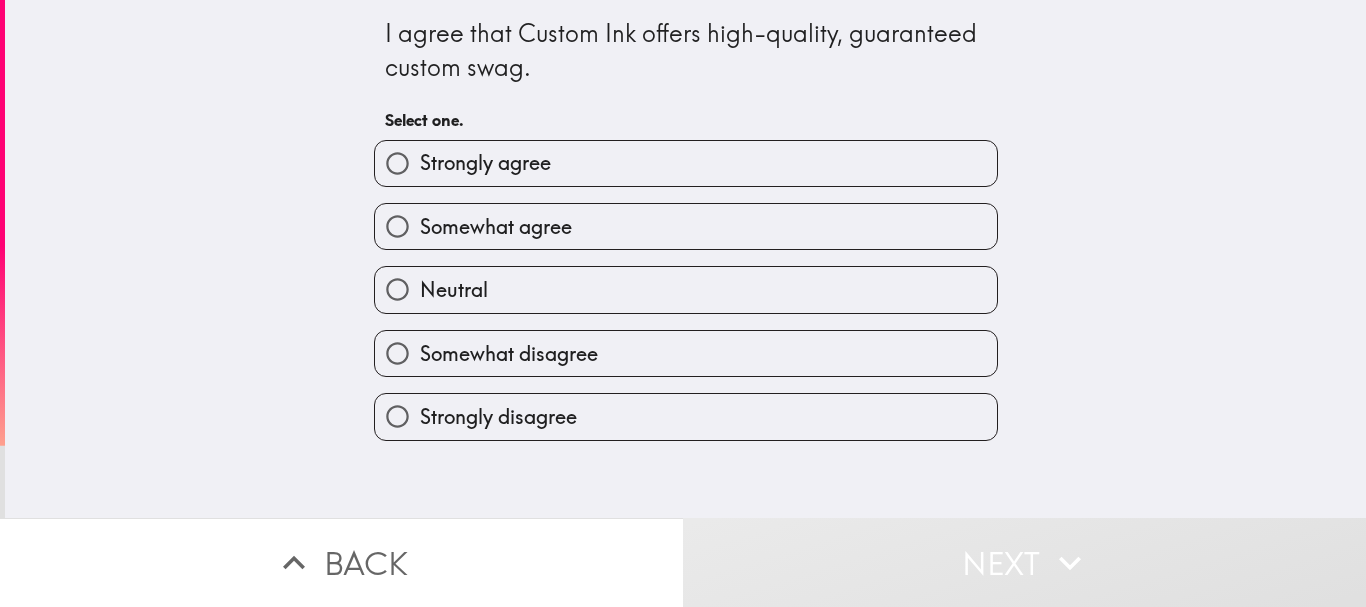 click on "Somewhat agree" at bounding box center (496, 227) 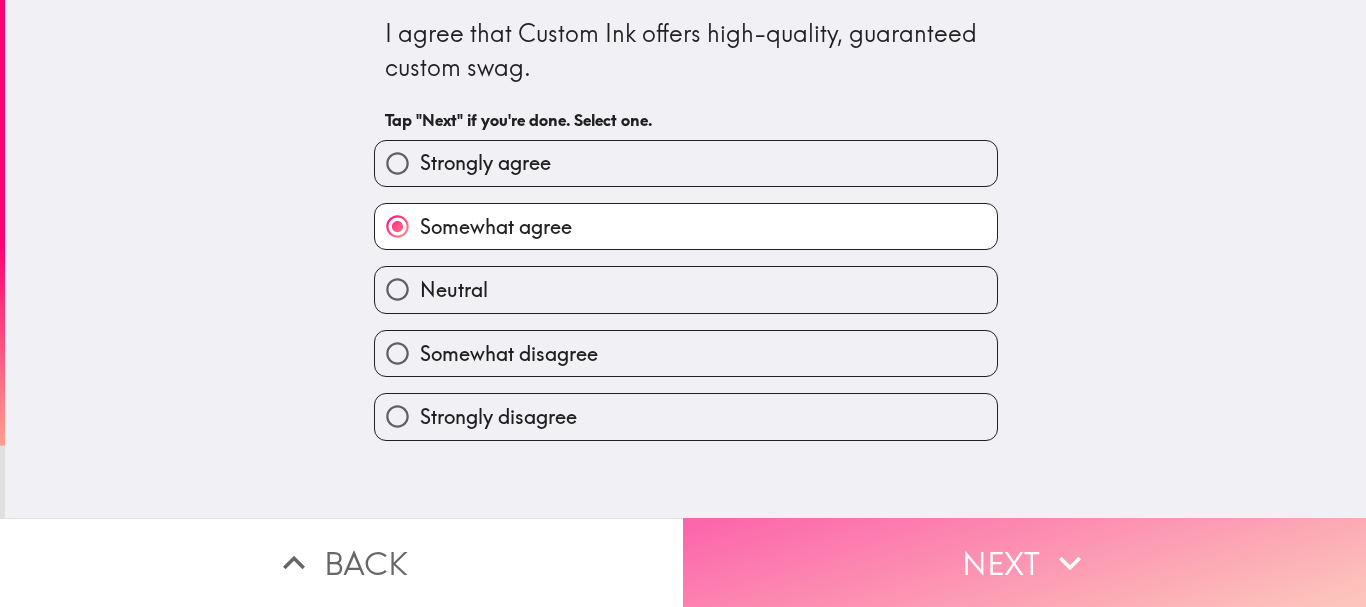 click on "Next" at bounding box center [1024, 562] 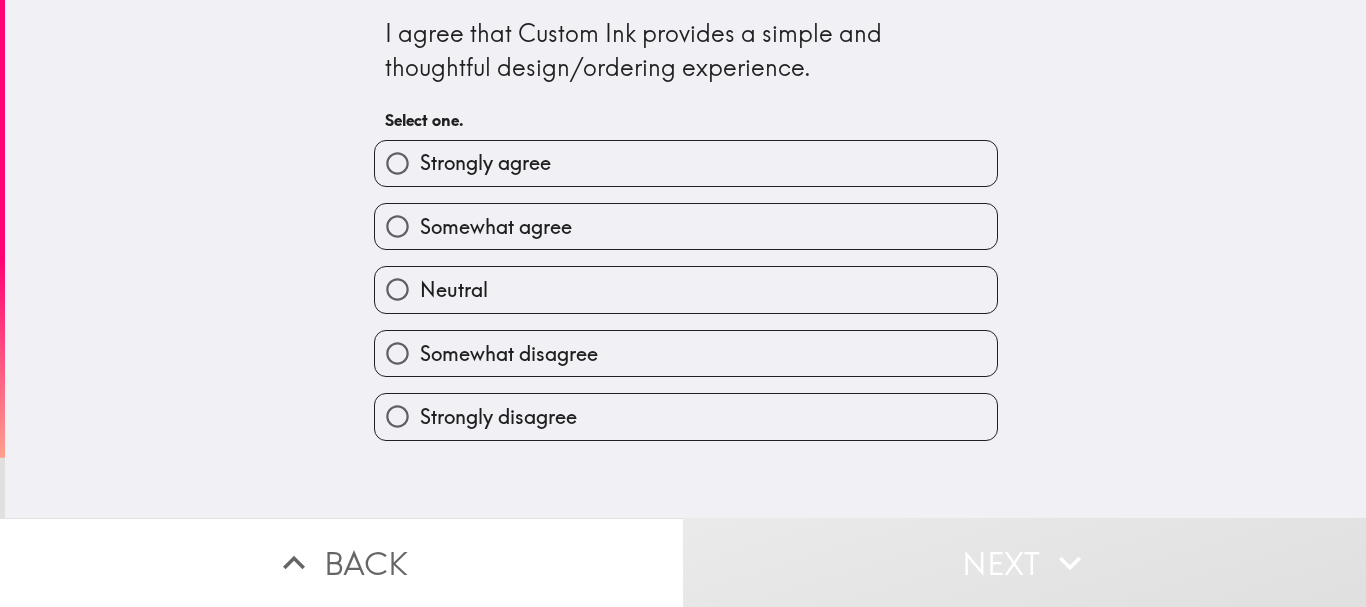 click on "Somewhat agree" at bounding box center [496, 227] 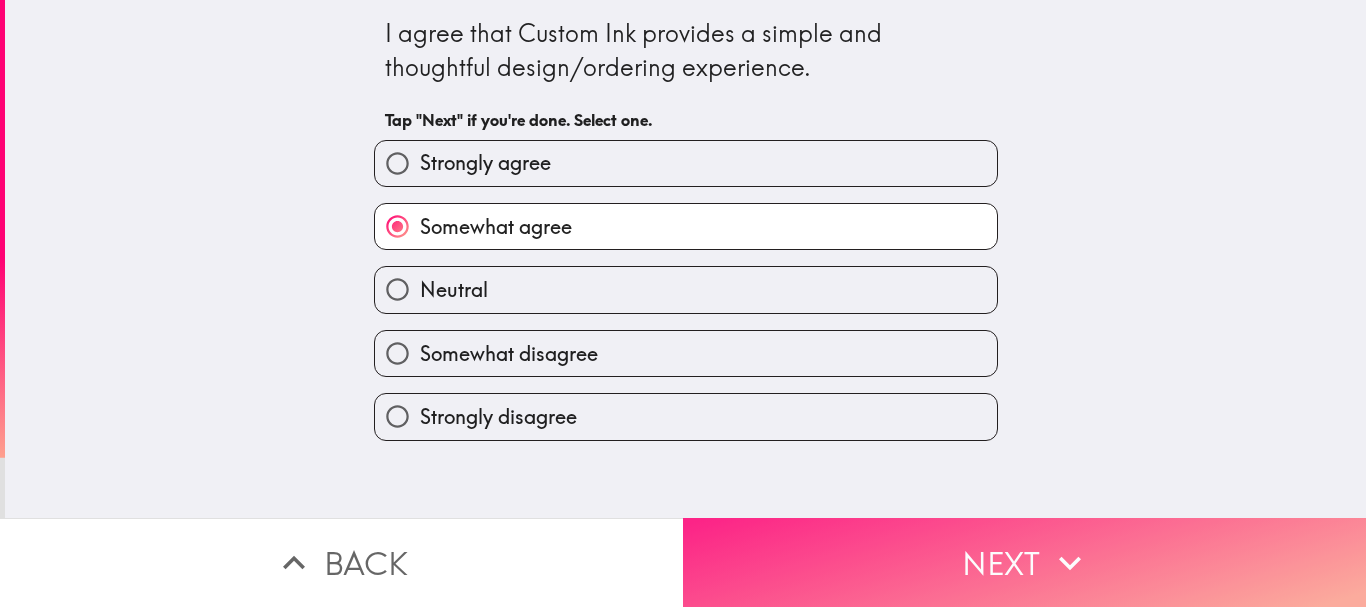 click on "Next" at bounding box center [1024, 562] 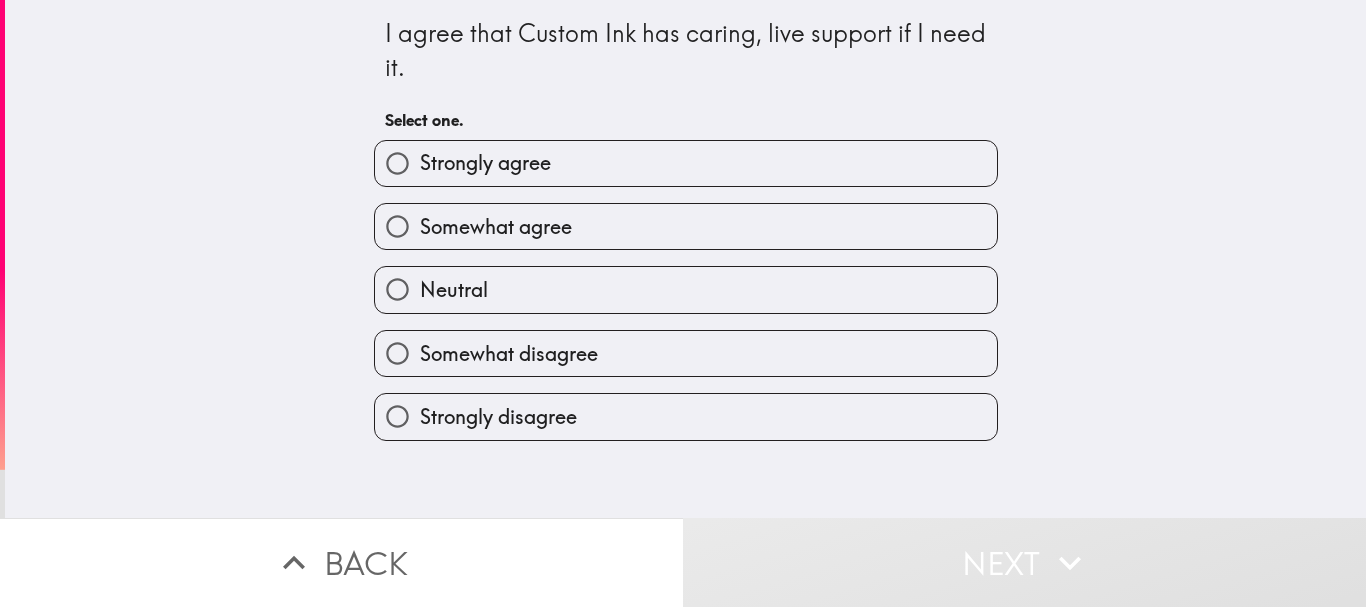 click on "Strongly agree" at bounding box center (485, 163) 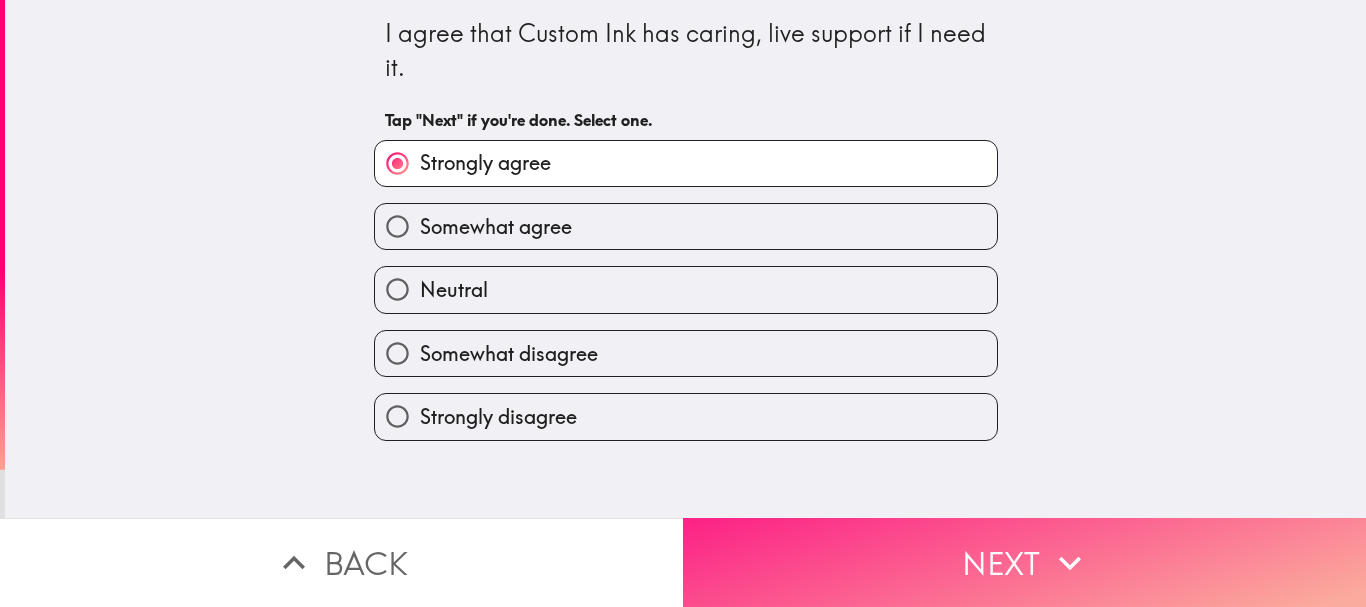 click on "Next" at bounding box center (1024, 562) 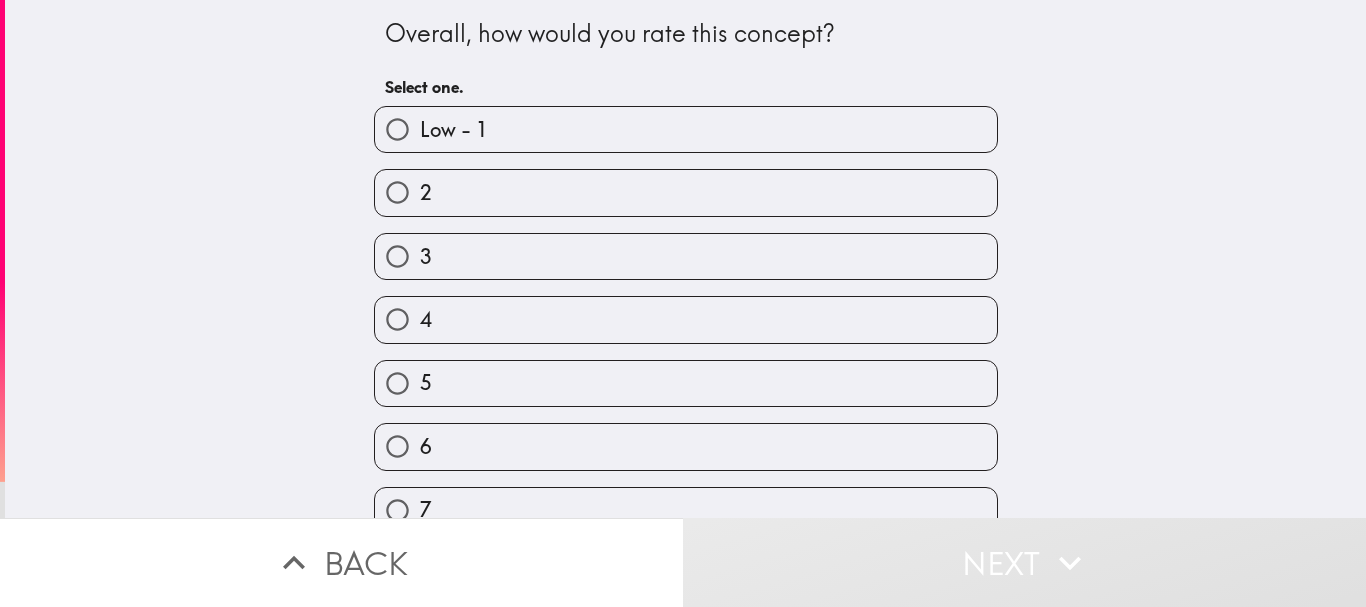 scroll, scrollTop: 221, scrollLeft: 0, axis: vertical 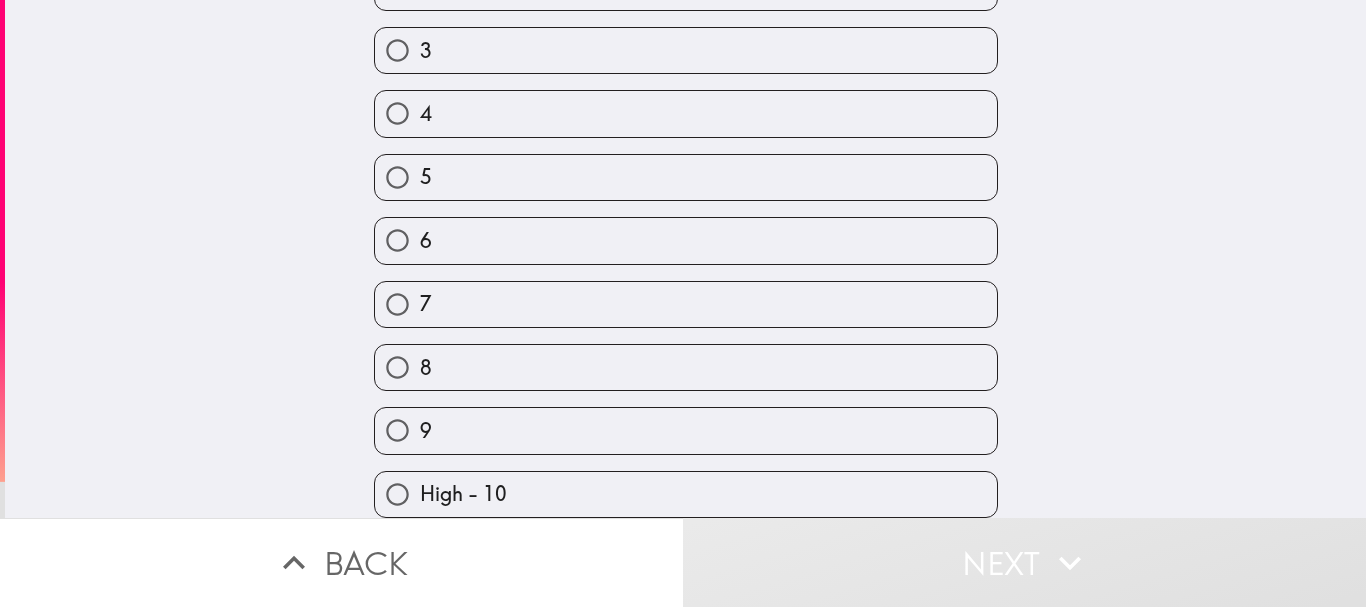 click on "7" at bounding box center (686, 304) 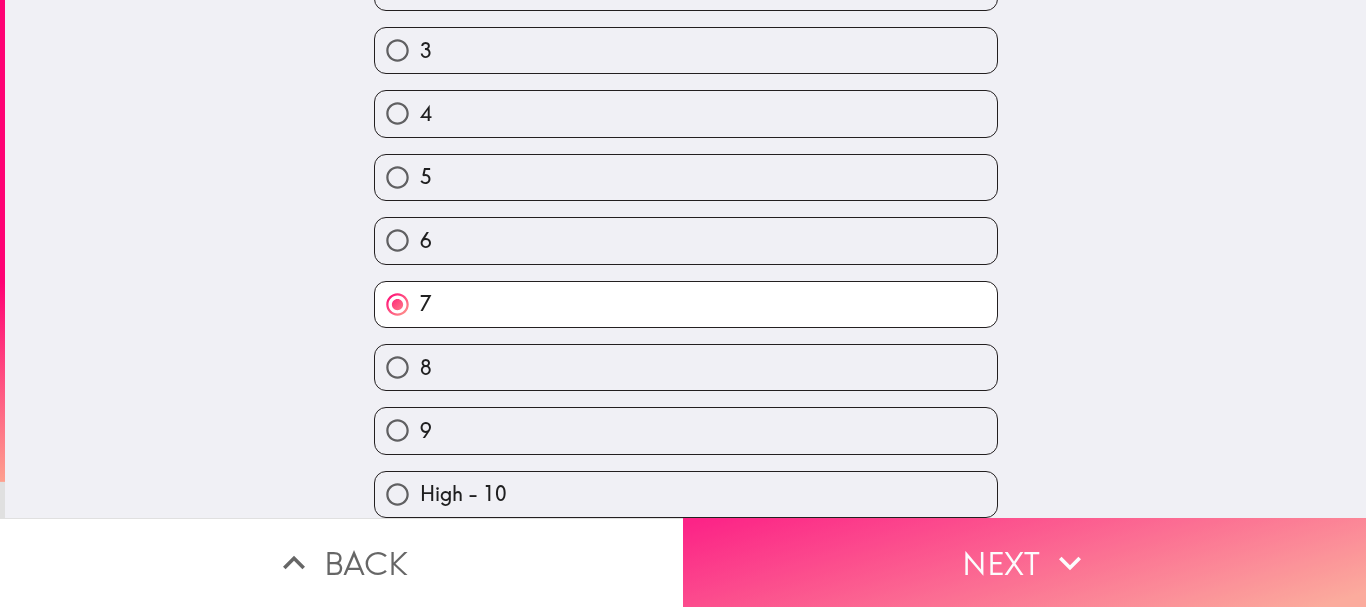 click on "Next" at bounding box center [1024, 562] 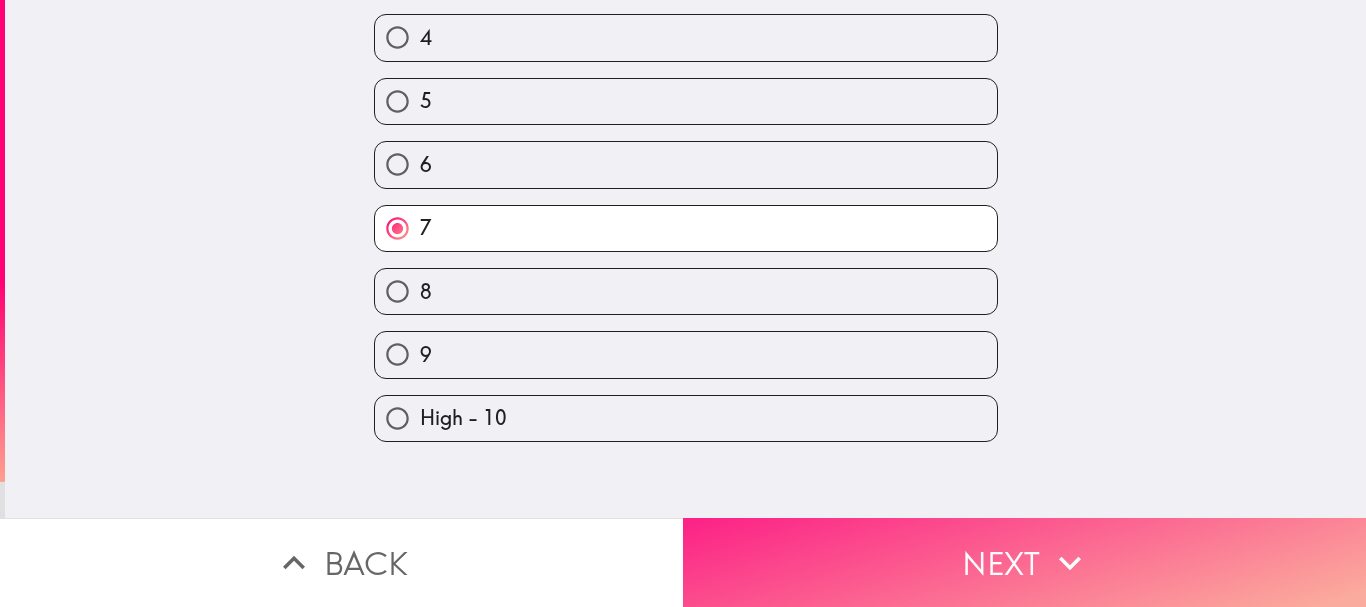 scroll, scrollTop: 0, scrollLeft: 0, axis: both 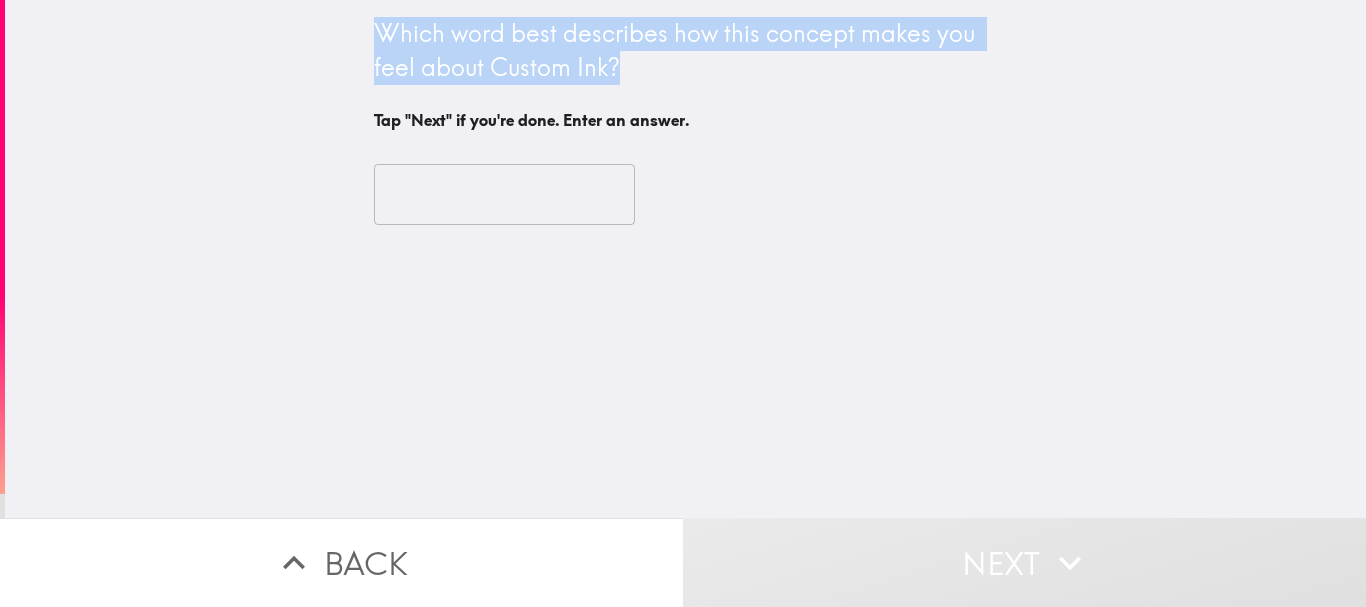 drag, startPoint x: 359, startPoint y: 18, endPoint x: 586, endPoint y: 91, distance: 238.44916 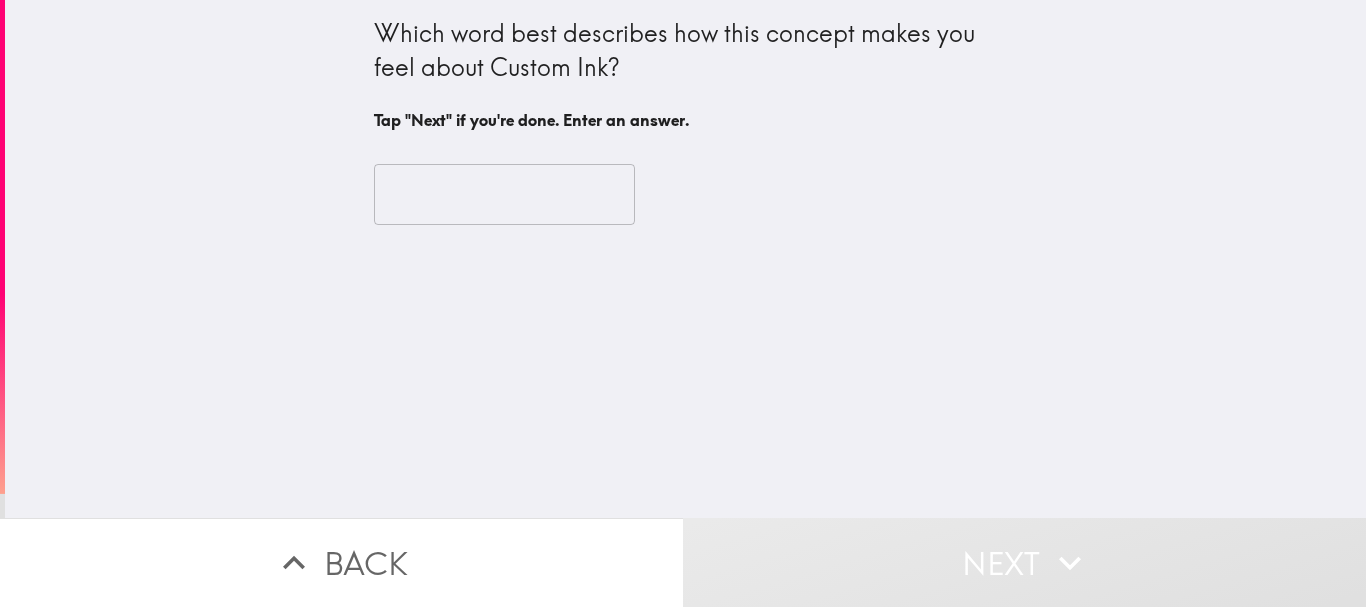 click on "​" at bounding box center [686, 195] 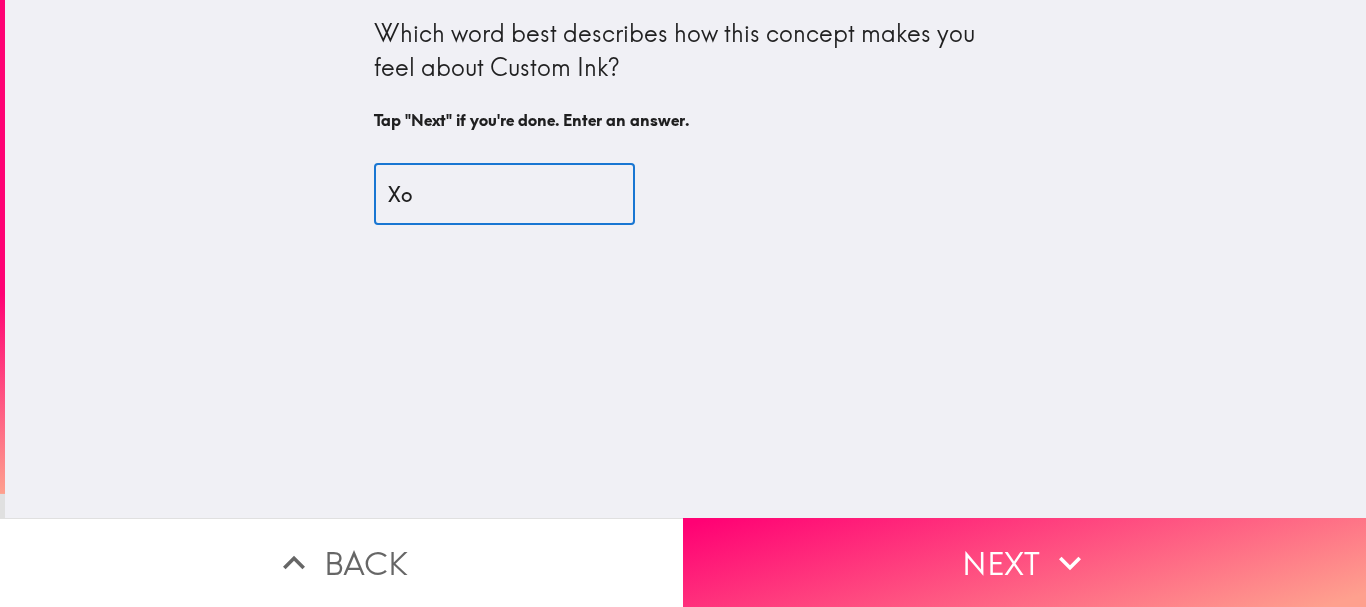 type on "X" 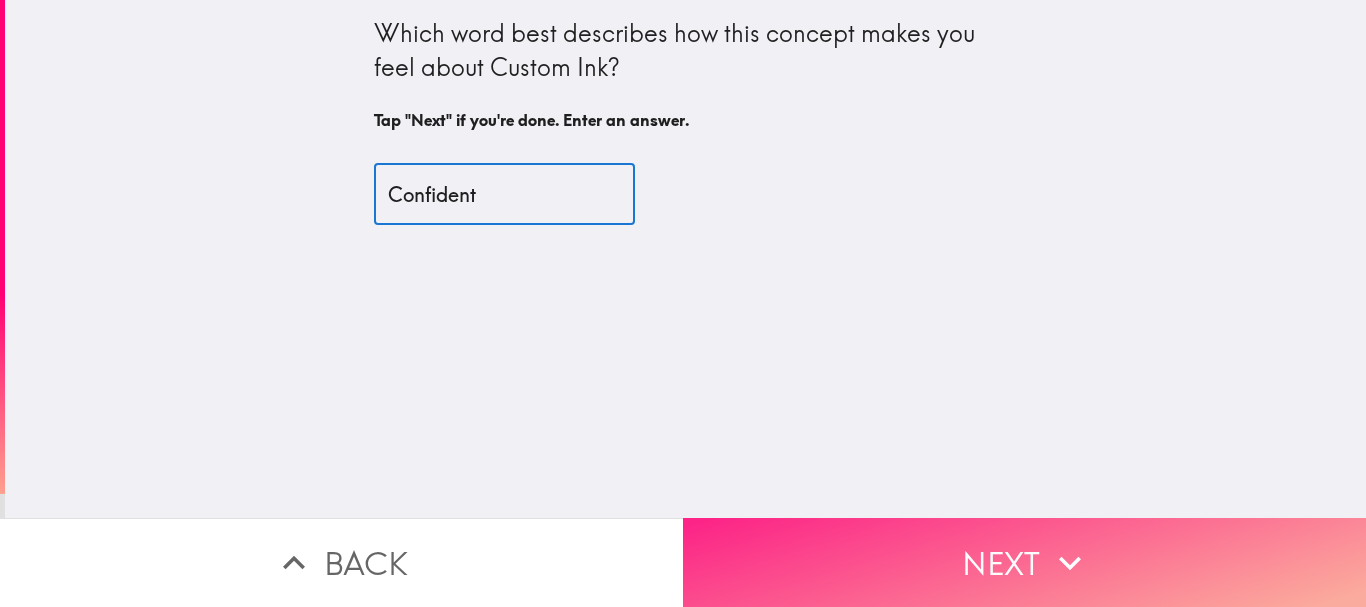 type on "Confident" 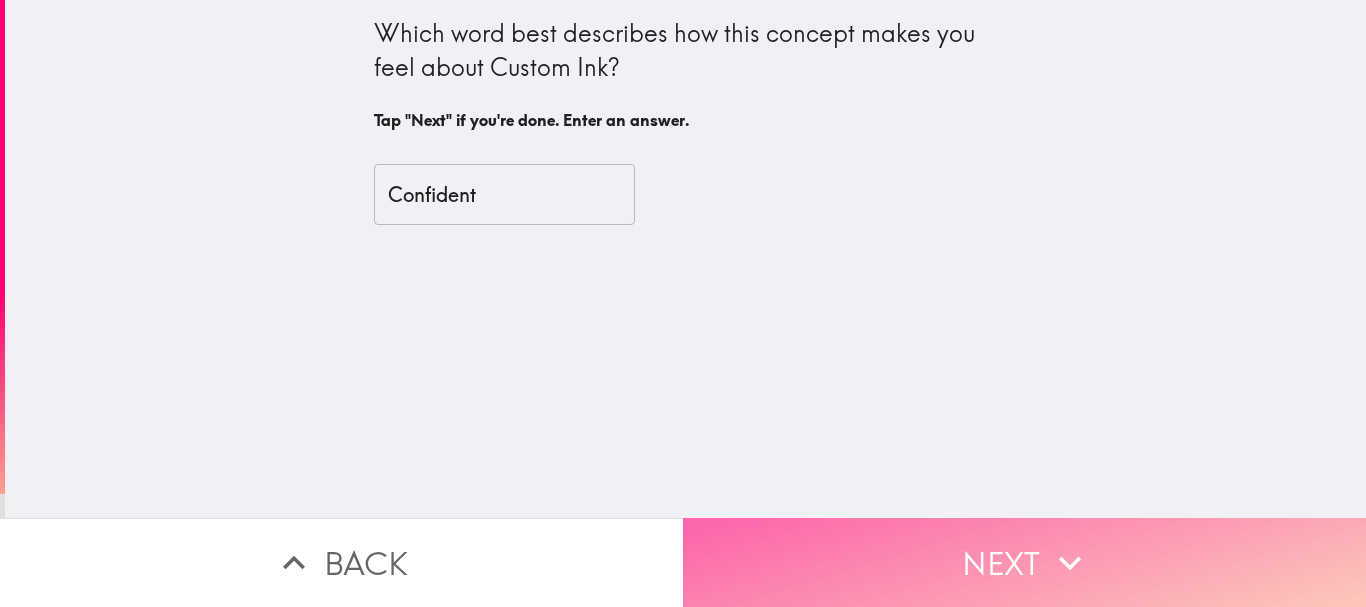 click on "Next" at bounding box center (1024, 562) 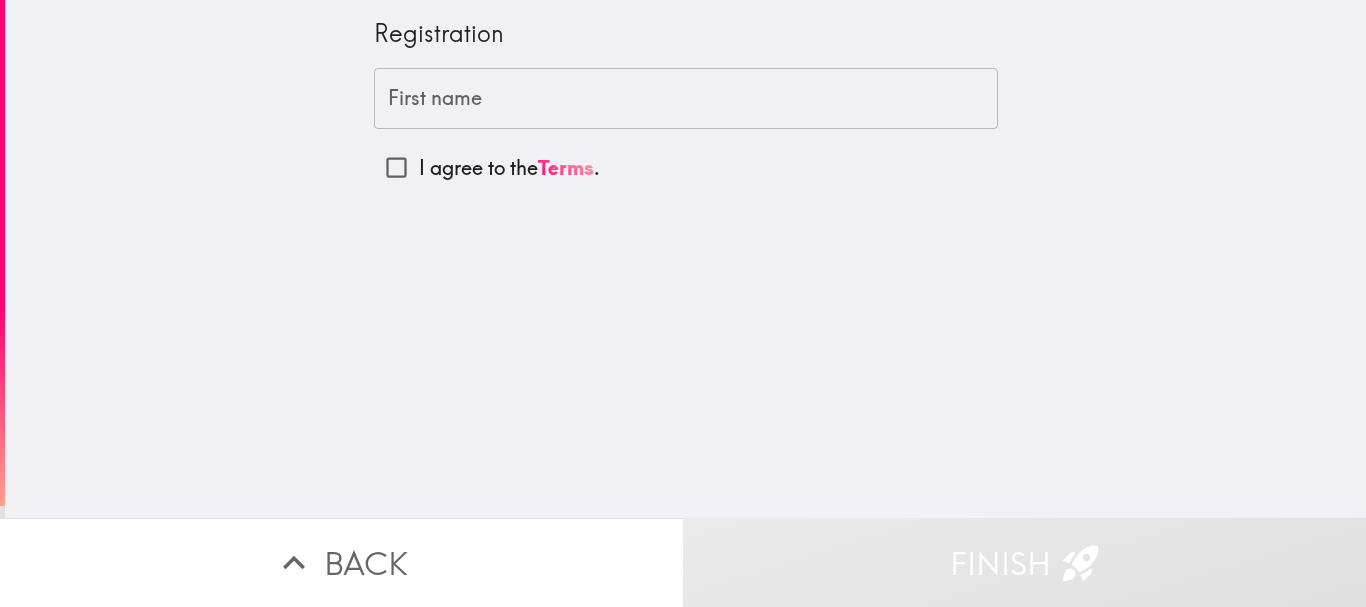 click on "First name" at bounding box center [686, 99] 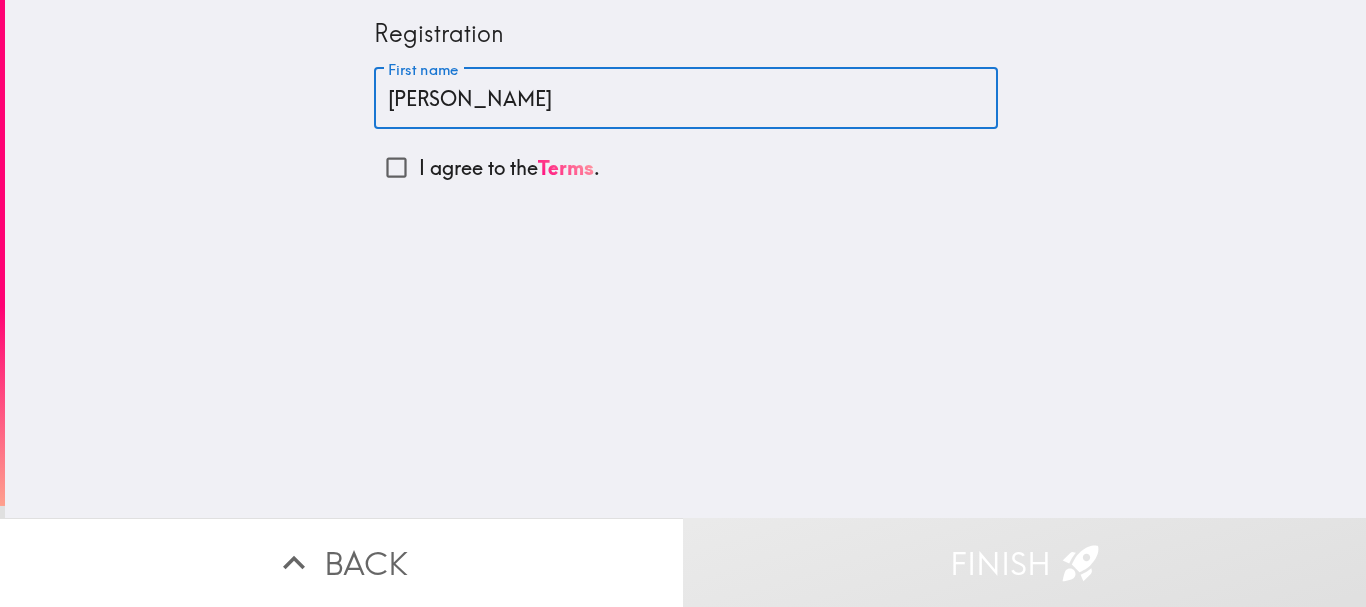 type on "[PERSON_NAME]" 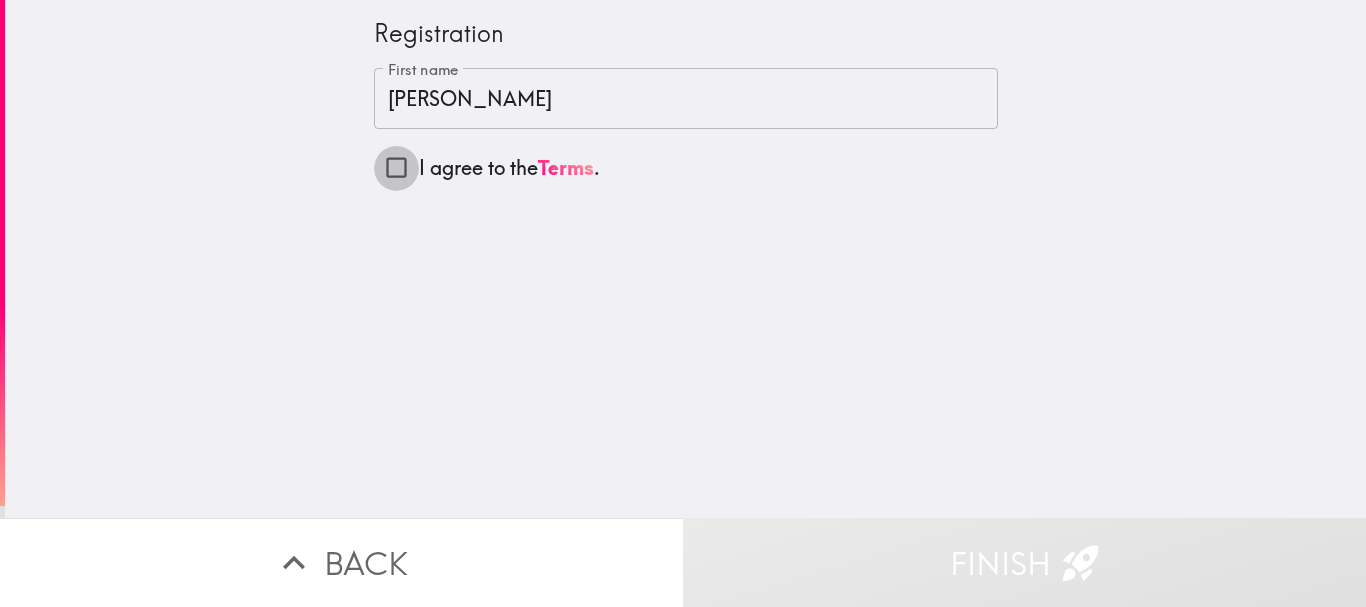 click on "I agree to the  Terms ." at bounding box center (396, 167) 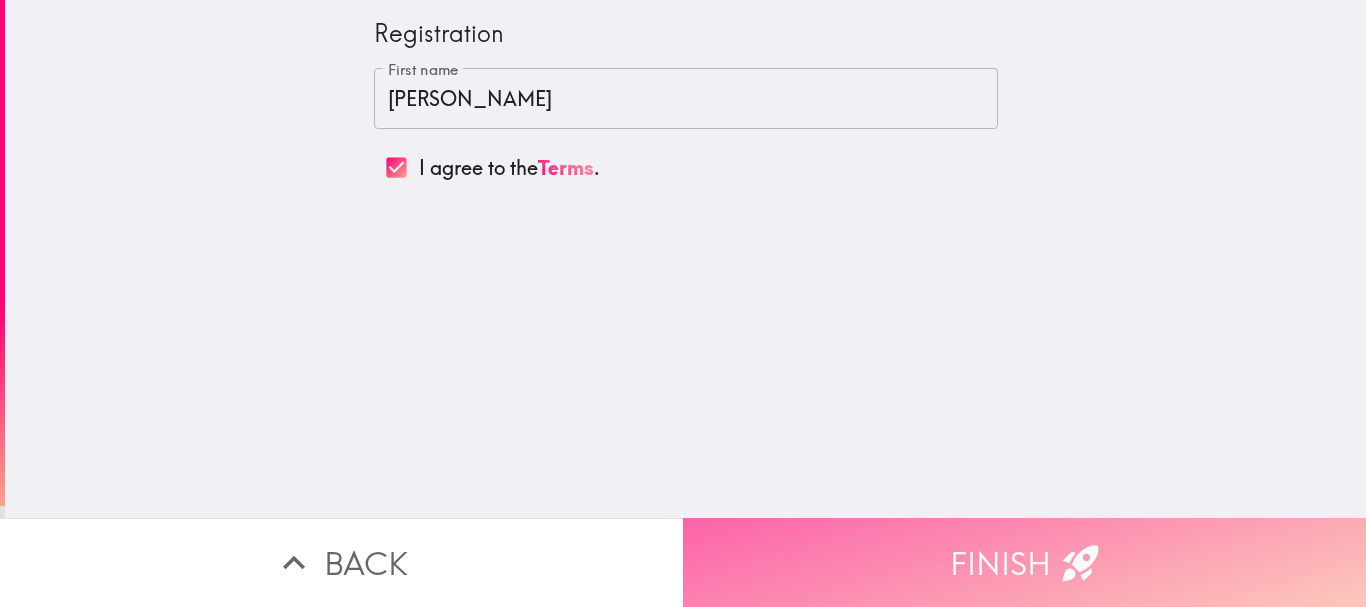 click on "Finish" at bounding box center [1024, 562] 